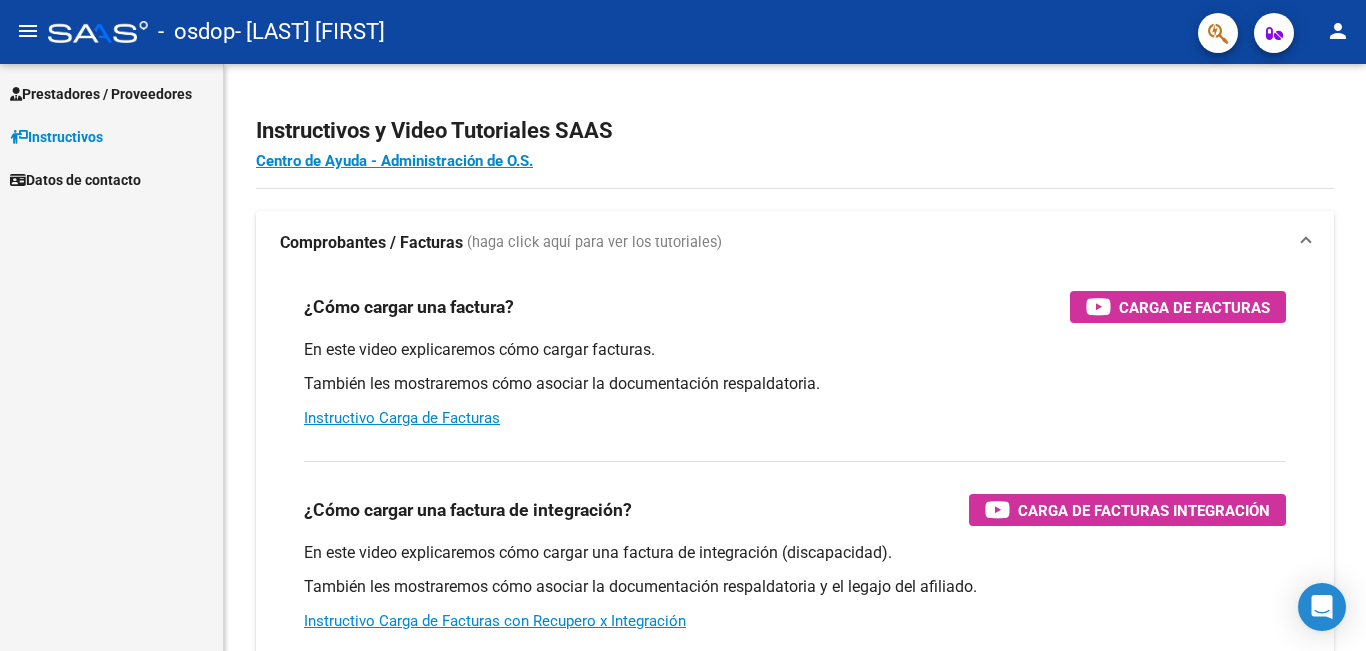 scroll, scrollTop: 0, scrollLeft: 0, axis: both 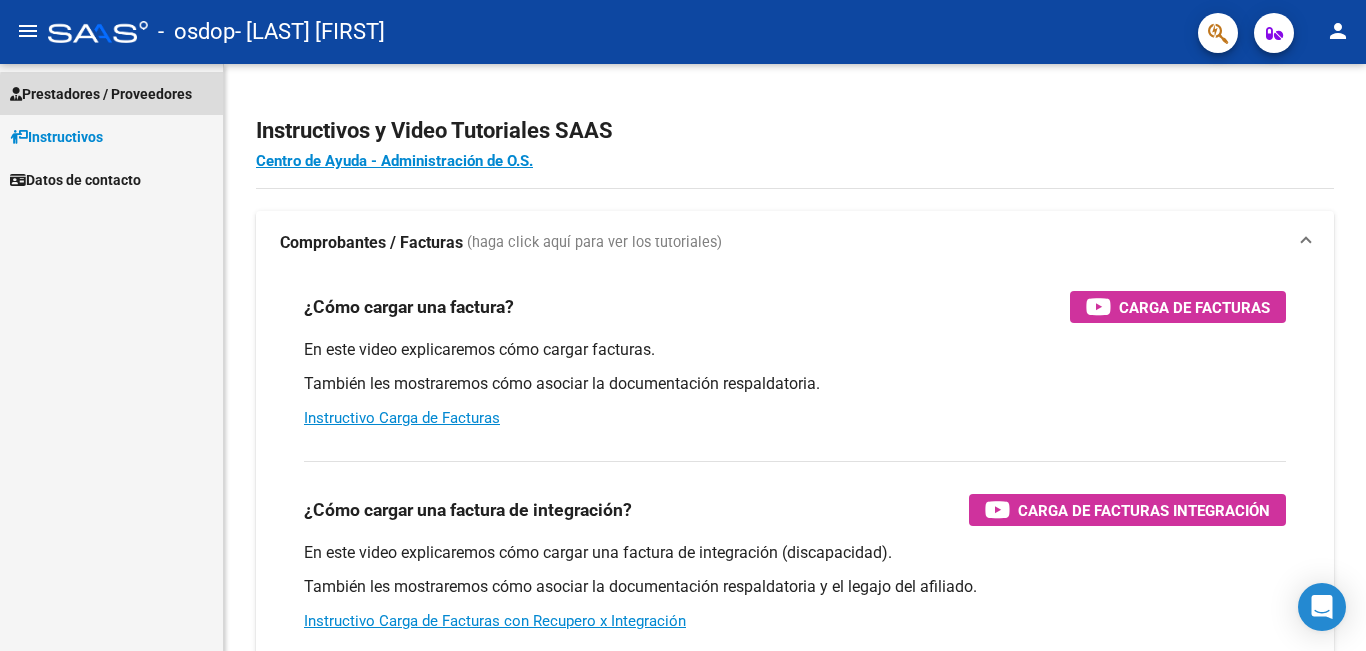 click on "Prestadores / Proveedores" at bounding box center (101, 94) 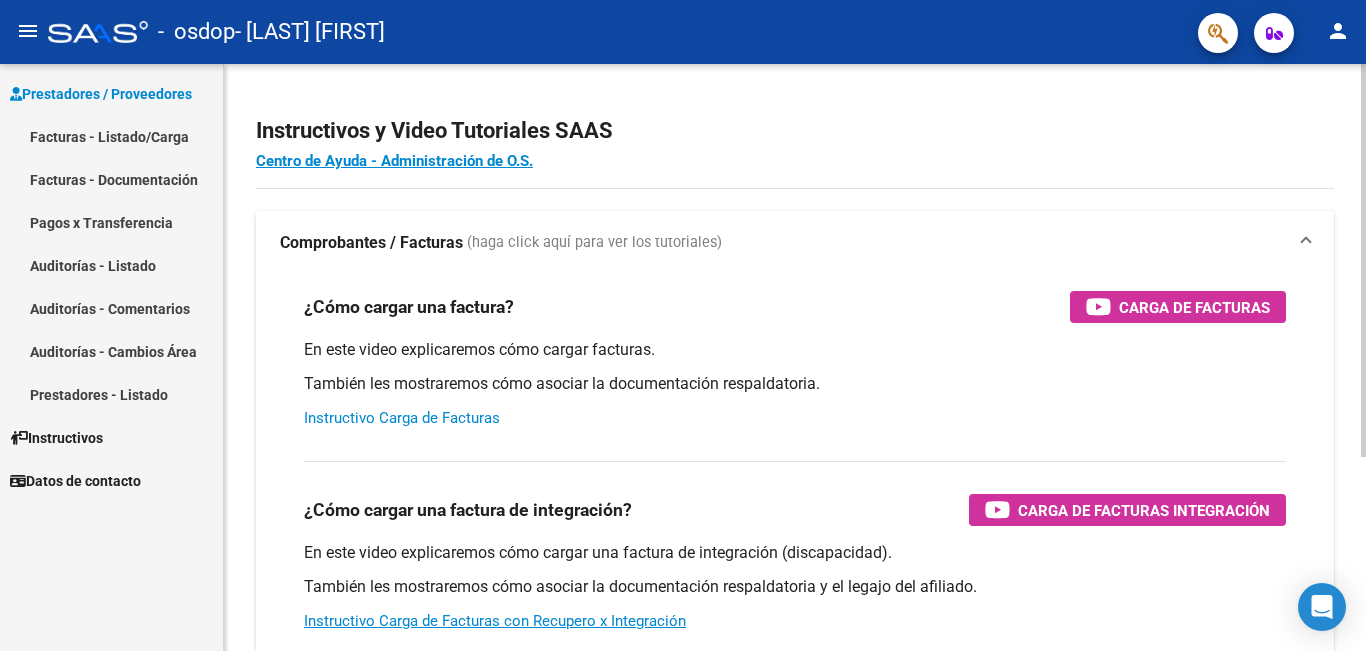 click on "Instructivo Carga de Facturas" at bounding box center (402, 418) 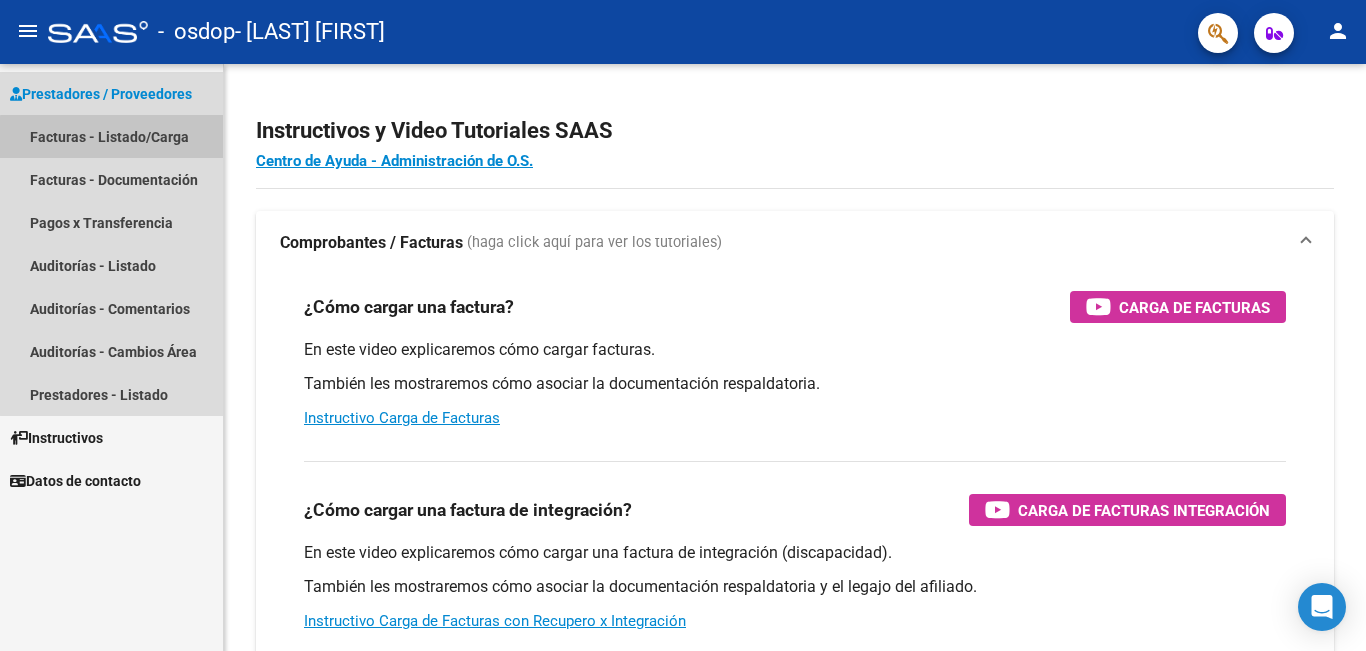 click on "Facturas - Listado/Carga" at bounding box center [111, 136] 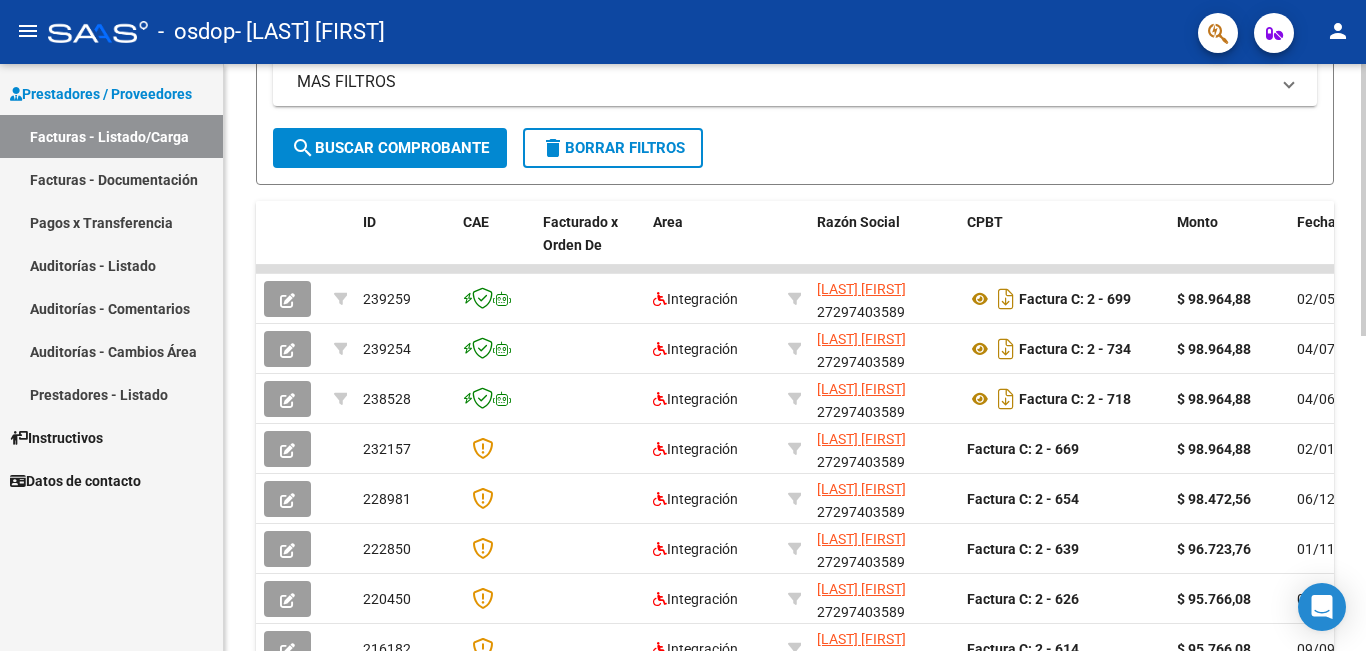 scroll, scrollTop: 419, scrollLeft: 0, axis: vertical 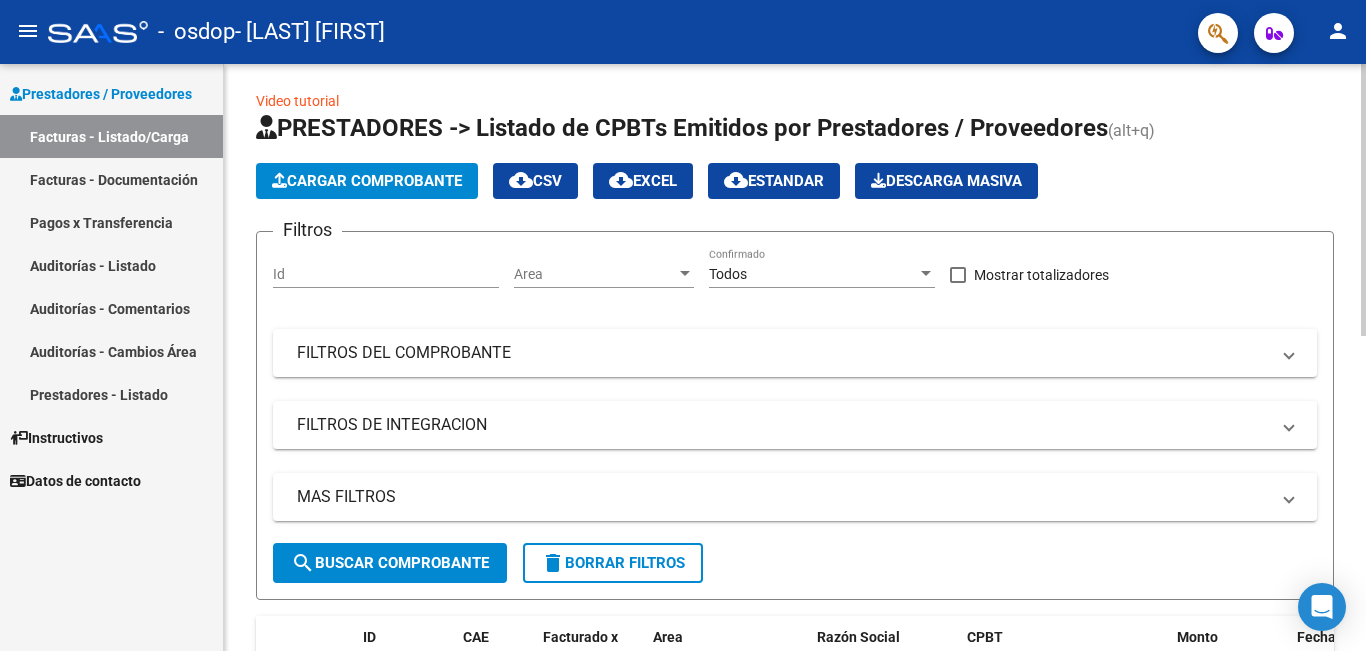 click 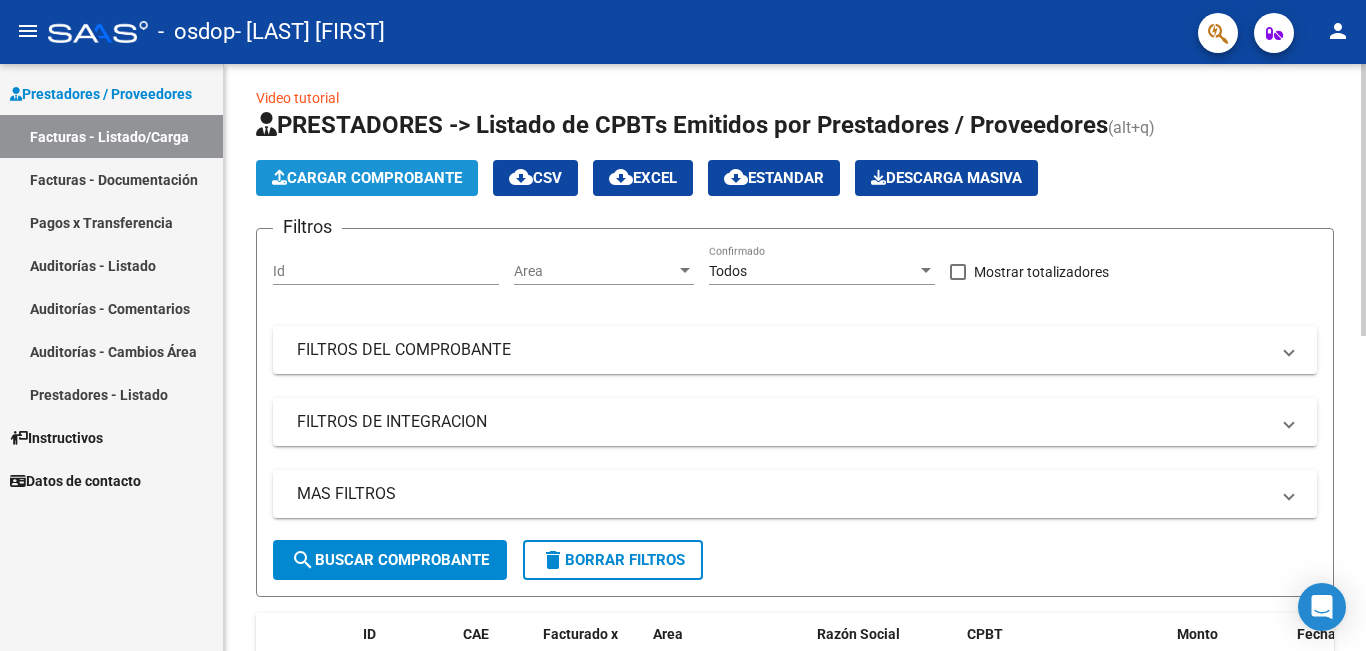 click on "Cargar Comprobante" 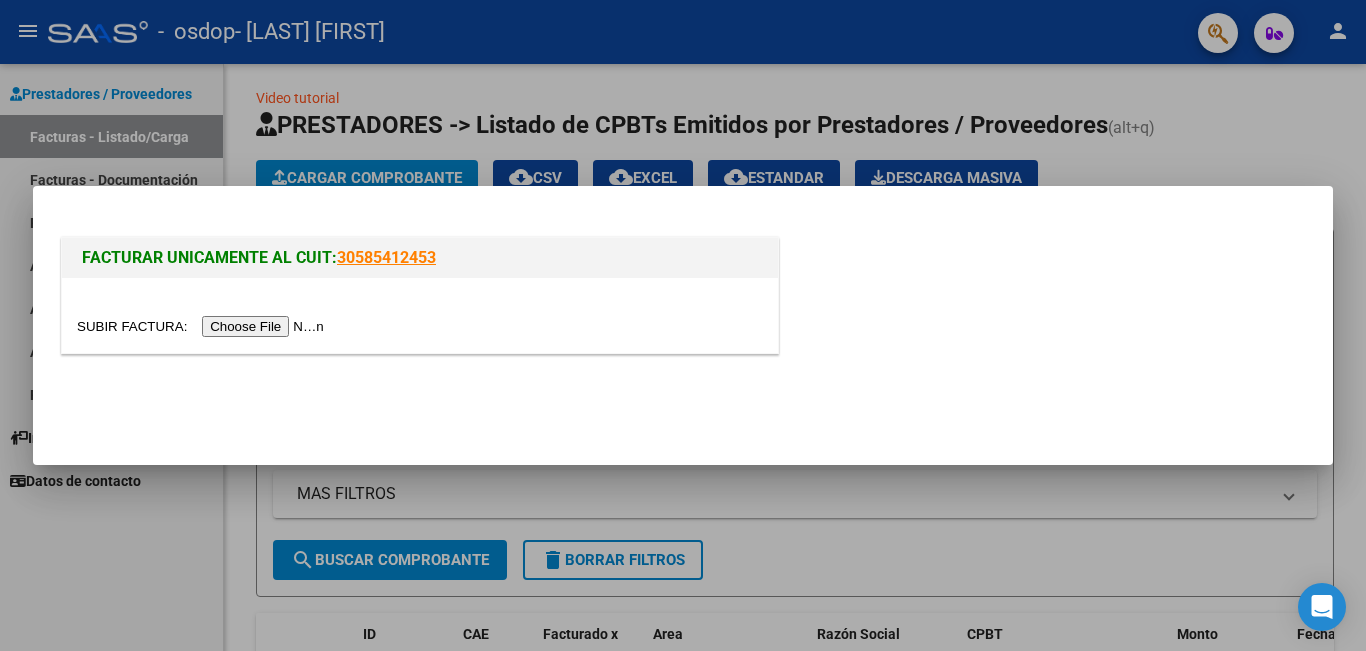 click at bounding box center [203, 326] 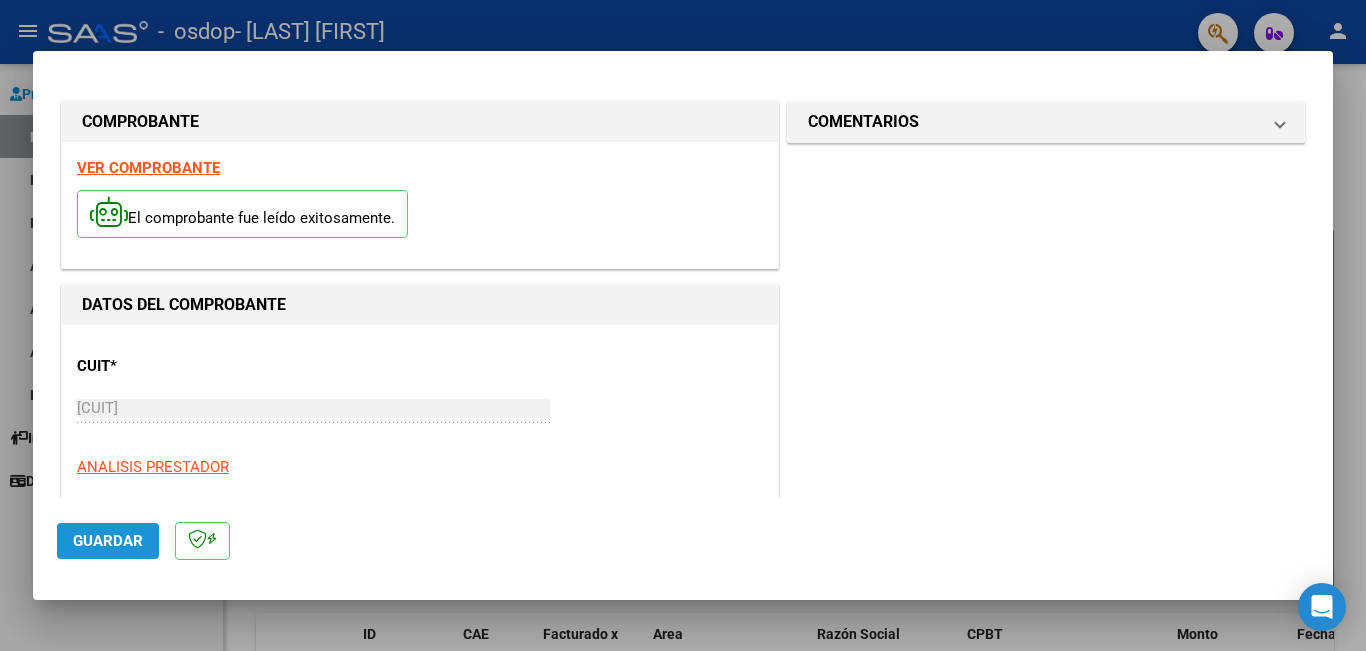 click on "Guardar" 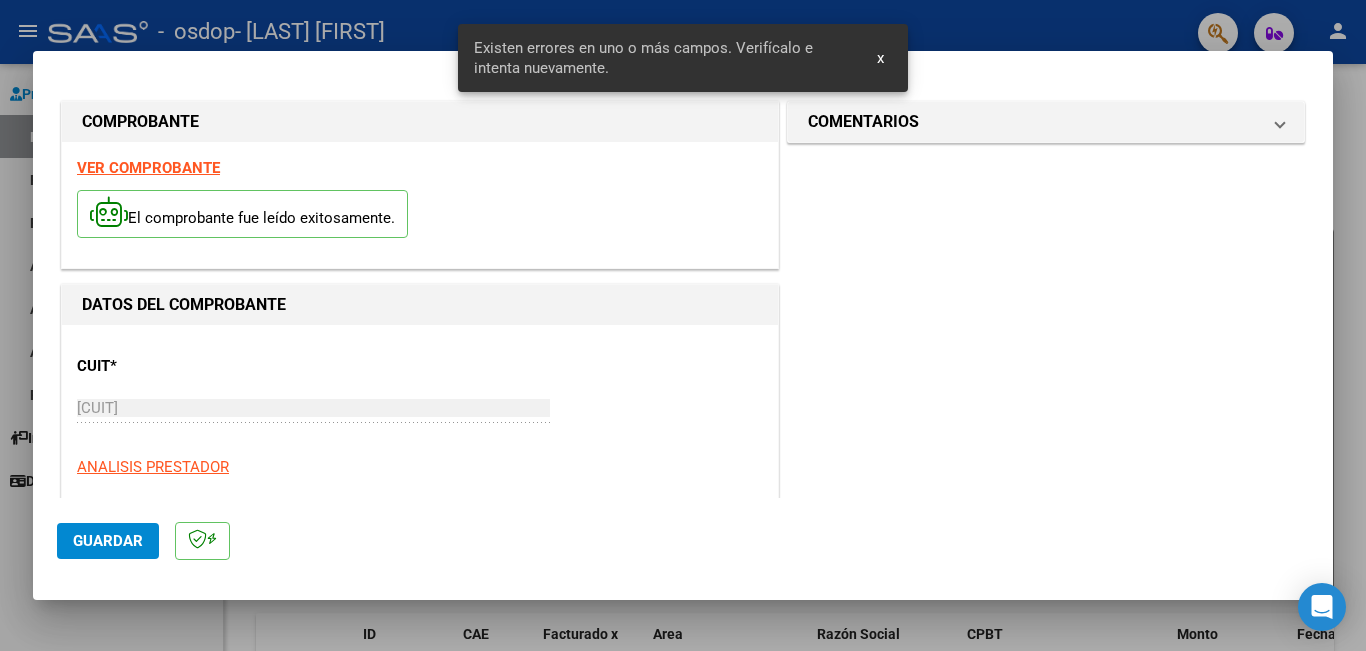 scroll, scrollTop: 447, scrollLeft: 0, axis: vertical 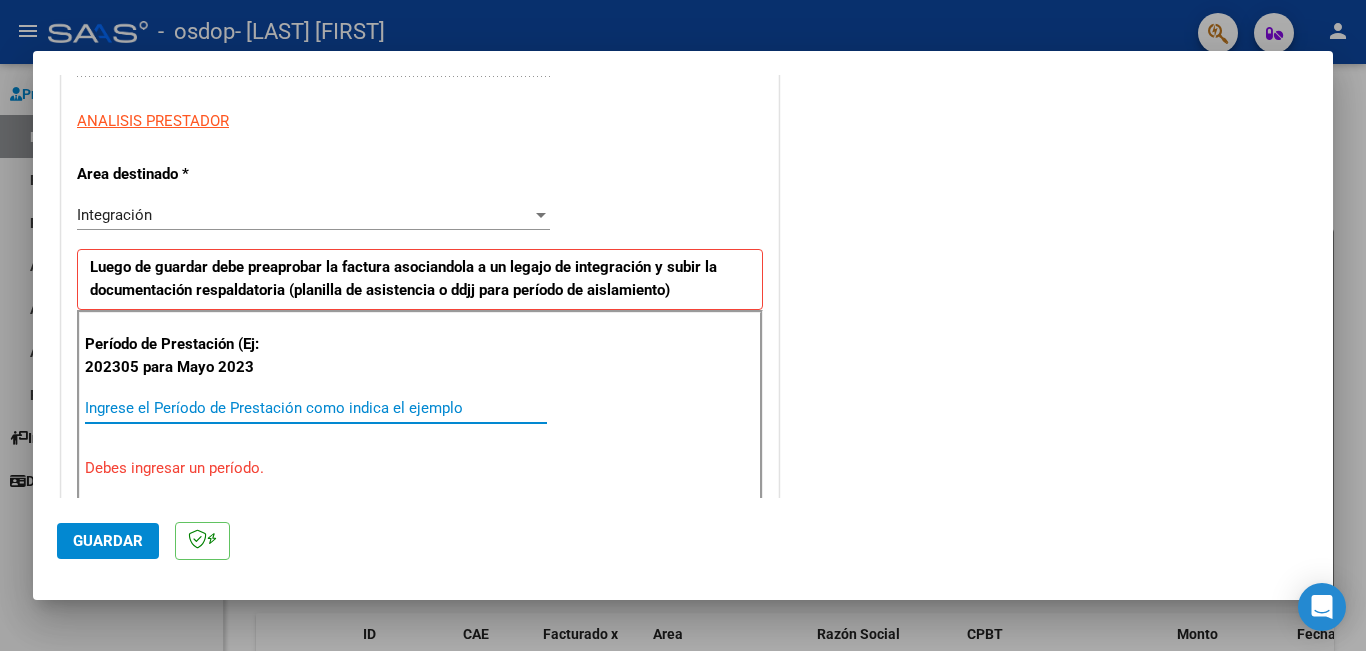 click on "Ingrese el Período de Prestación como indica el ejemplo" at bounding box center [316, 408] 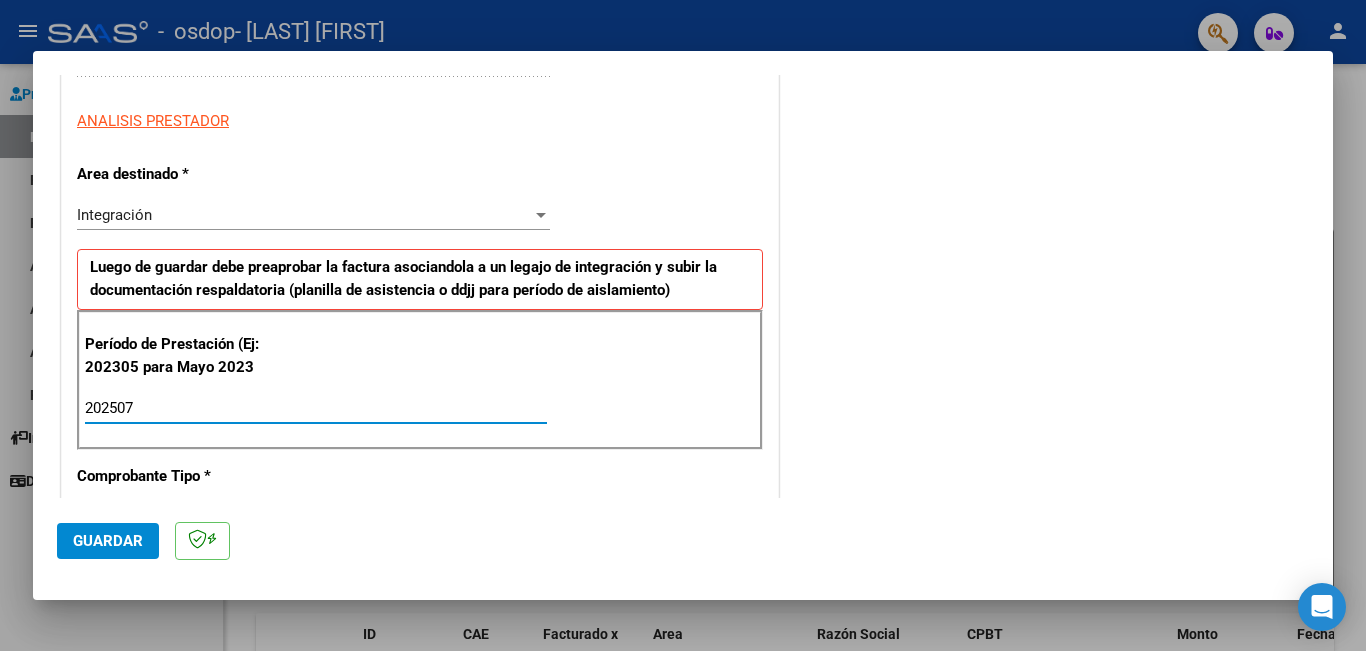 type on "202507" 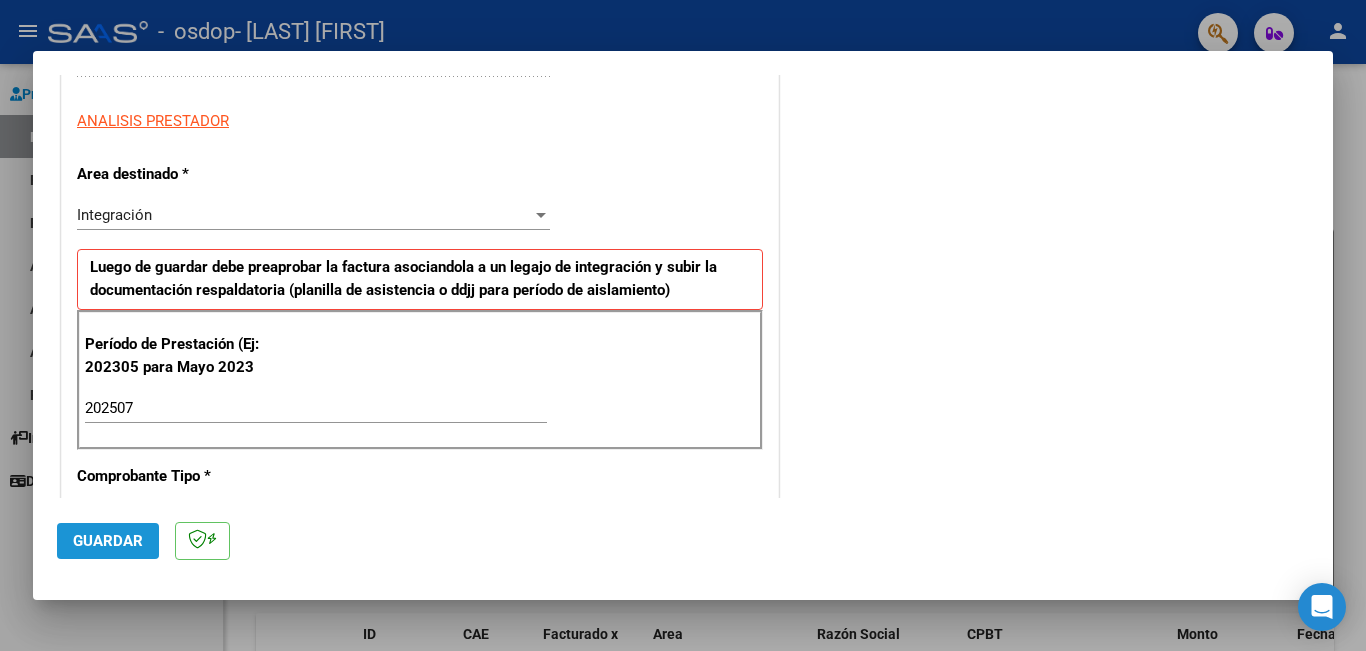 click on "Guardar" 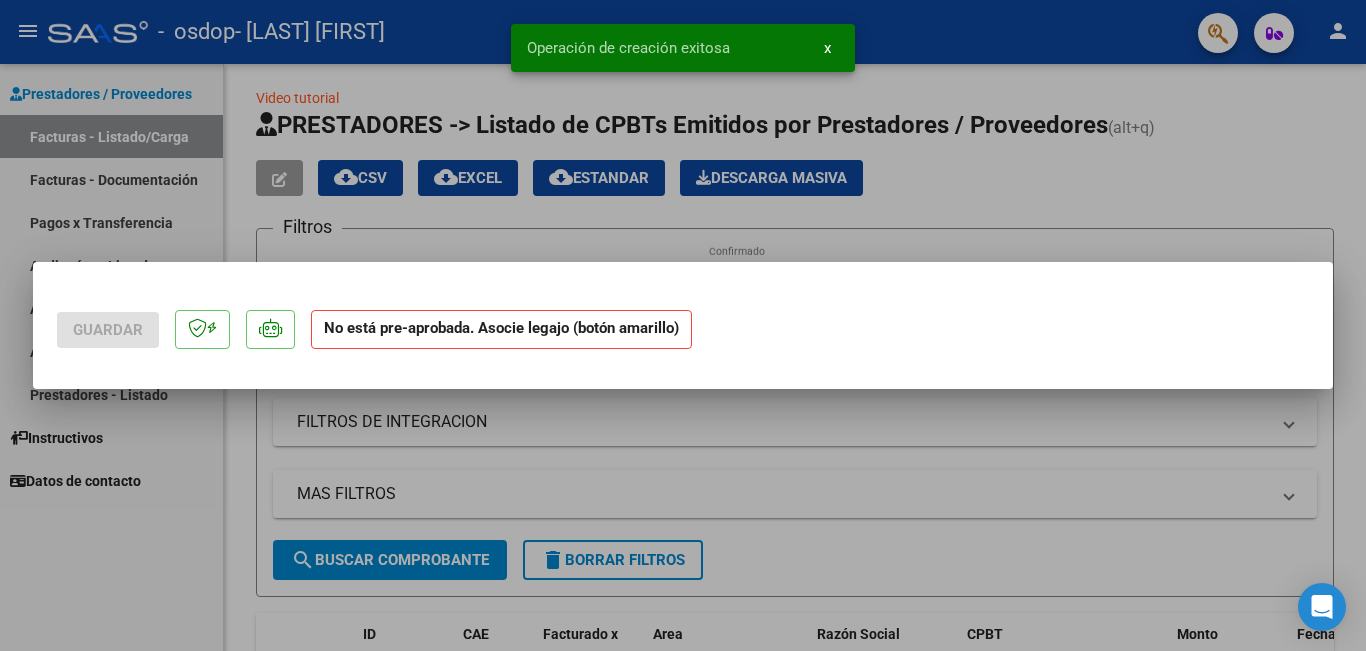 scroll, scrollTop: 0, scrollLeft: 0, axis: both 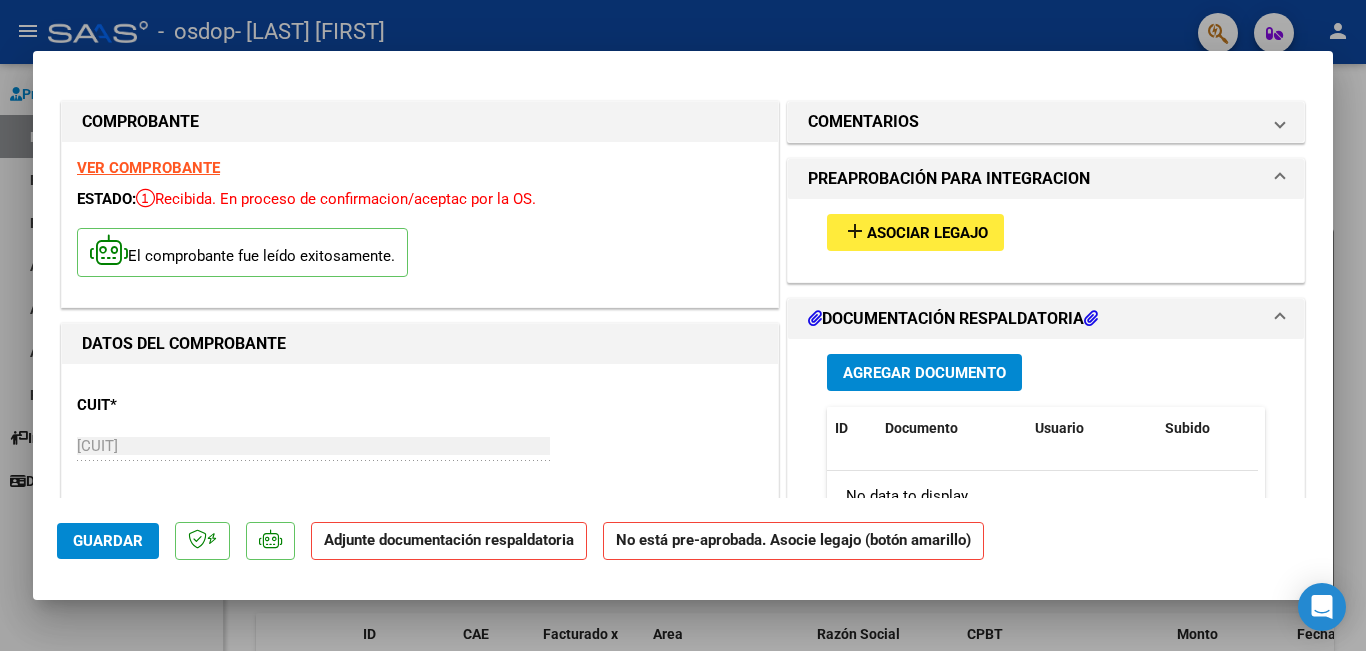 drag, startPoint x: 1333, startPoint y: 160, endPoint x: 1333, endPoint y: 190, distance: 30 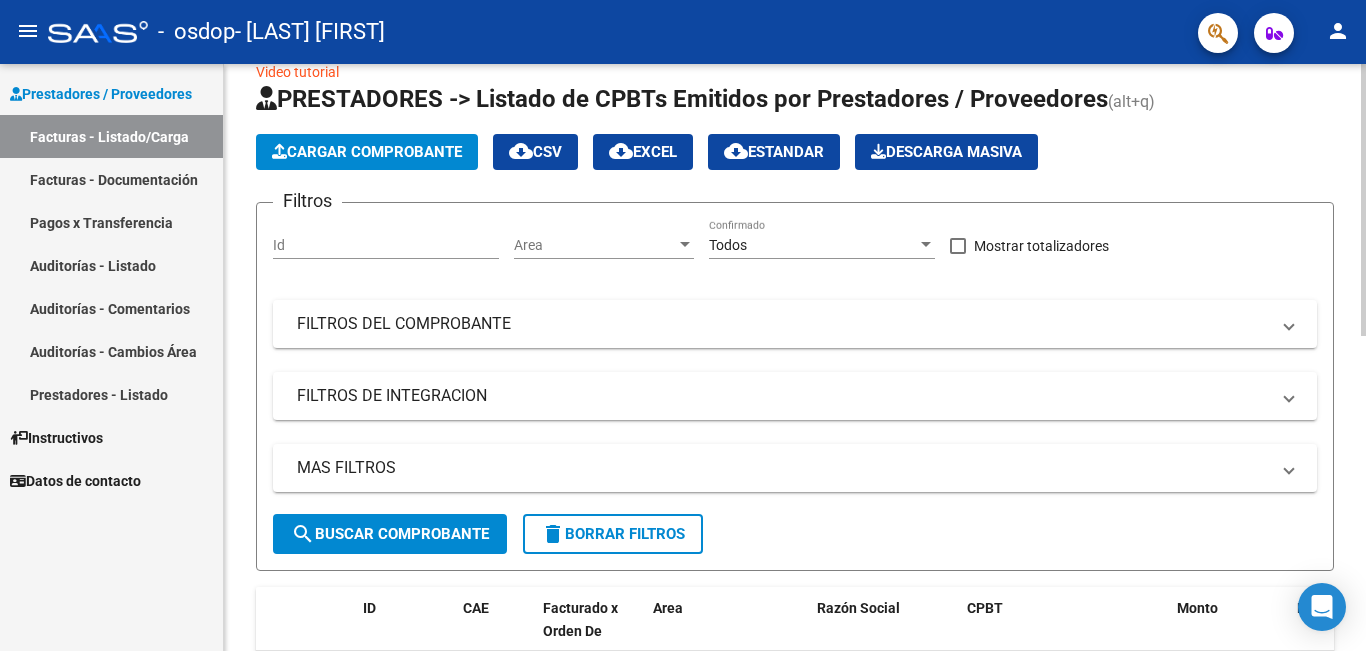 scroll, scrollTop: 0, scrollLeft: 0, axis: both 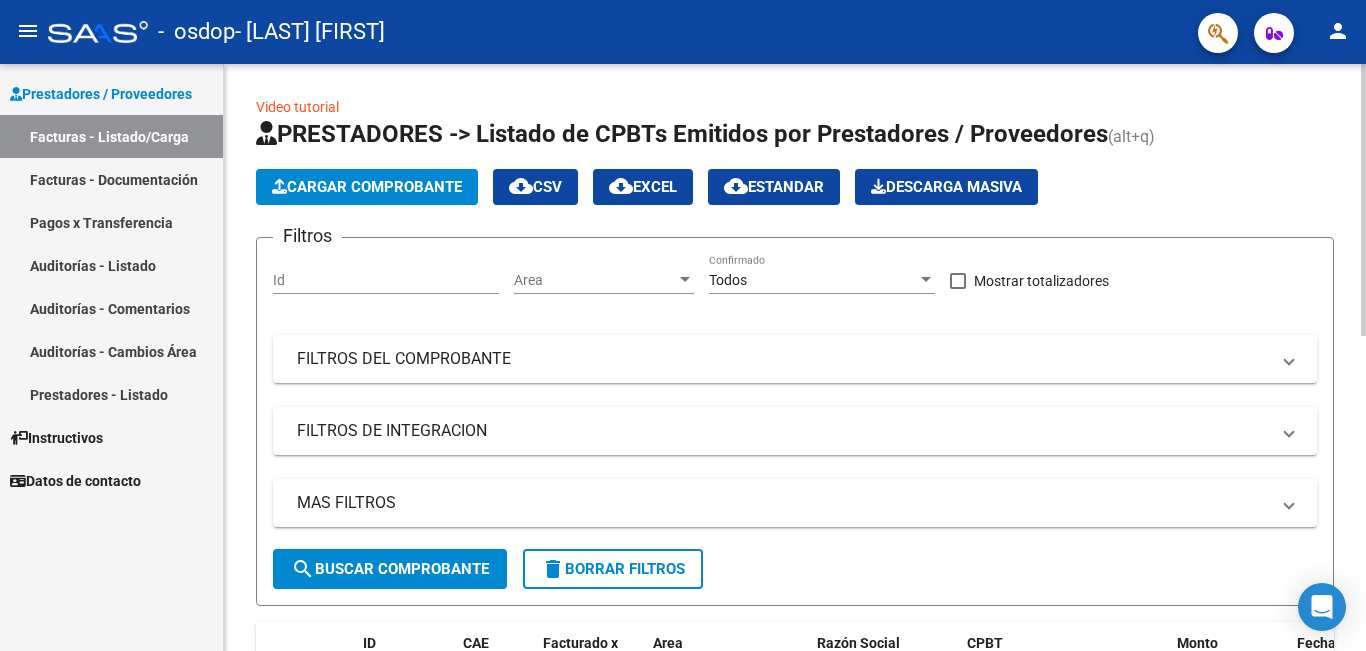 click on "Video tutorial   PRESTADORES -> Listado de CPBTs Emitidos por Prestadores / Proveedores (alt+q)   Cargar Comprobante
cloud_download  CSV  cloud_download  EXCEL  cloud_download  Estandar   Descarga Masiva
Filtros Id Area Area Todos Confirmado   Mostrar totalizadores   FILTROS DEL COMPROBANTE  Comprobante Tipo Comprobante Tipo Start date – End date Fec. Comprobante Desde / Hasta Días Emisión Desde(cant. días) Días Emisión Hasta(cant. días) CUIT / Razón Social Pto. Venta Nro. Comprobante Código SSS CAE Válido CAE Válido Todos Cargado Módulo Hosp. Todos Tiene facturacion Apócrifa Hospital Refes  FILTROS DE INTEGRACION  Período De Prestación Campos del Archivo de Rendición Devuelto x SSS (dr_envio) Todos Rendido x SSS (dr_envio) Tipo de Registro Tipo de Registro Período Presentación Período Presentación Campos del Legajo Asociado (preaprobación) Afiliado Legajo (cuil/nombre) Todos Solo facturas preaprobadas  MAS FILTROS  Todos Con Doc. Respaldatoria Todos Con Trazabilidad Todos – – 6" 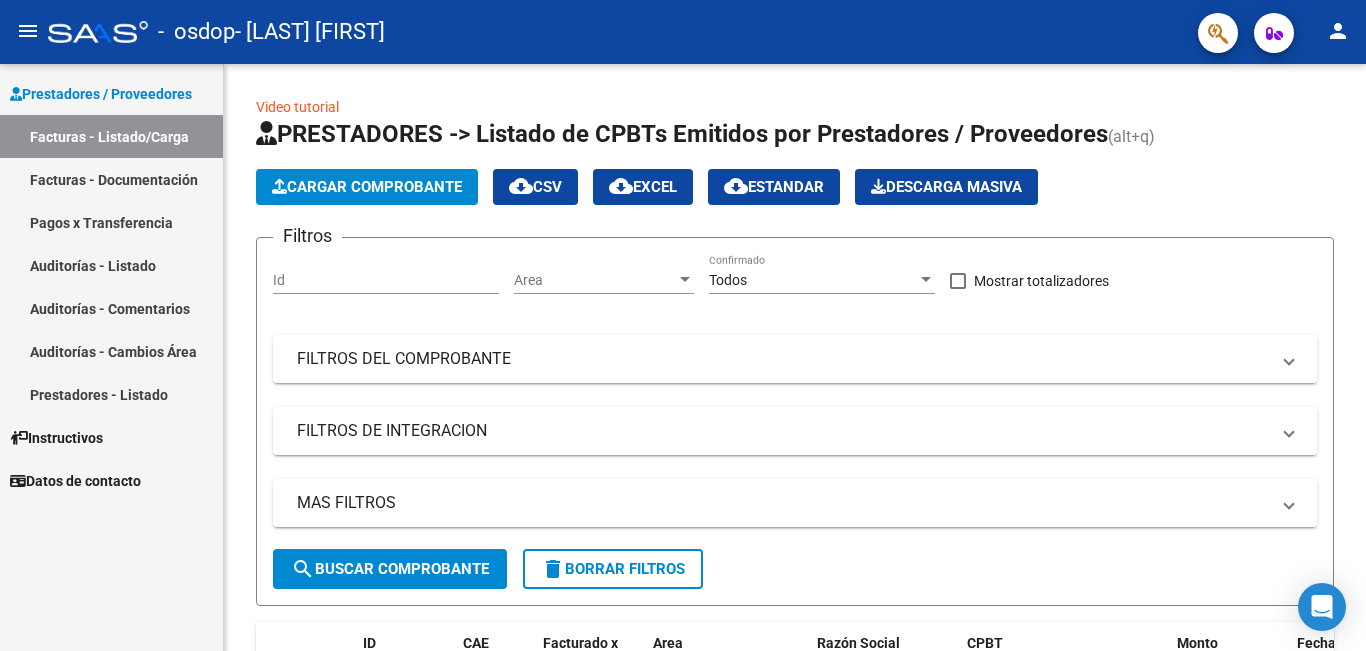 click on "Facturas - Documentación" at bounding box center (111, 179) 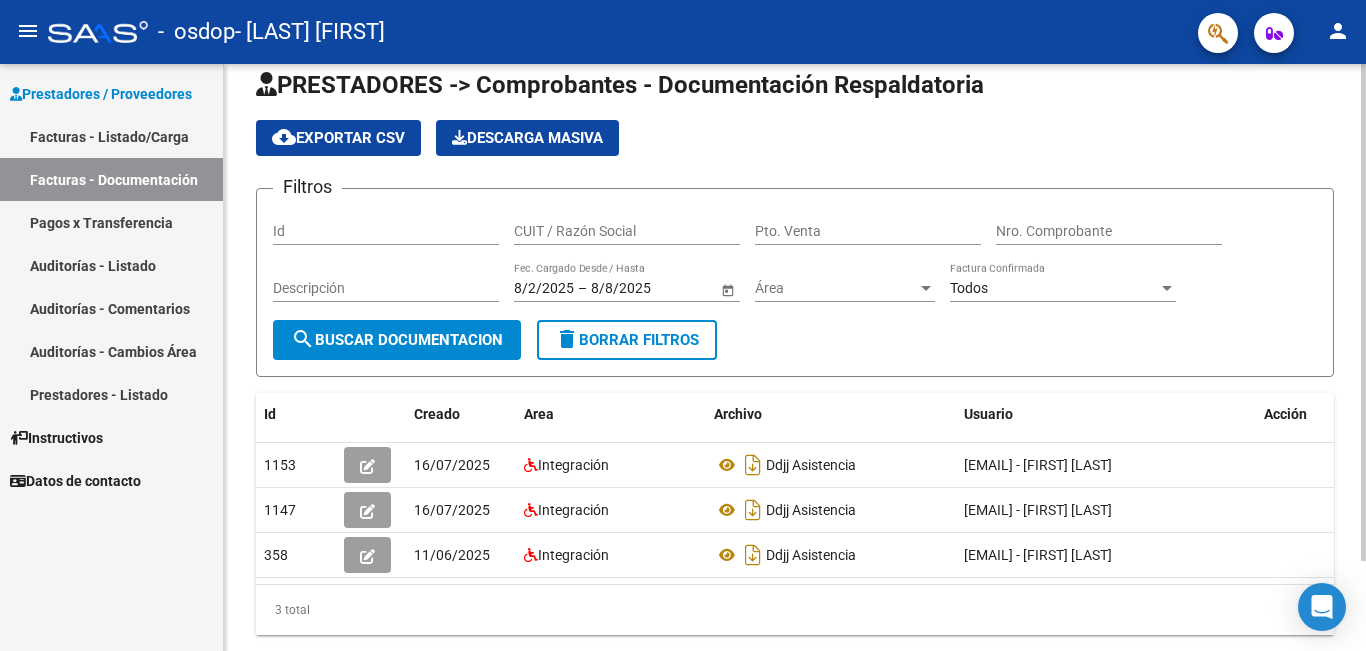 scroll, scrollTop: 0, scrollLeft: 0, axis: both 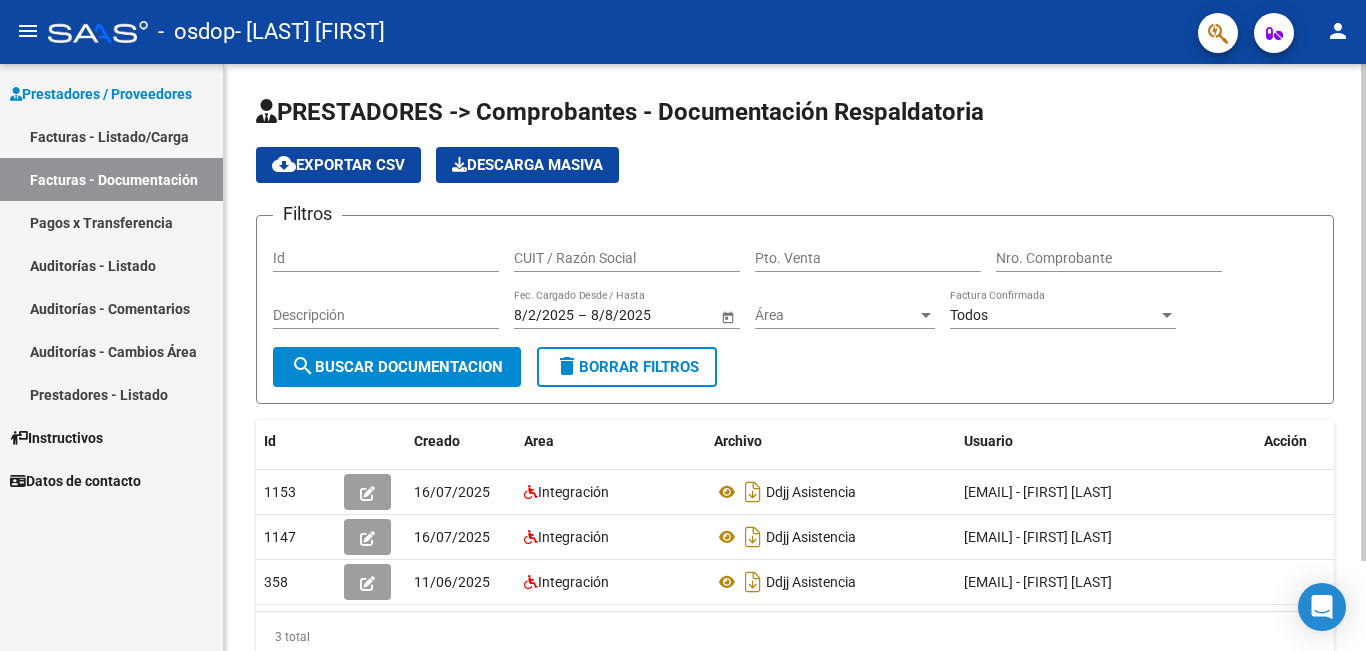 click 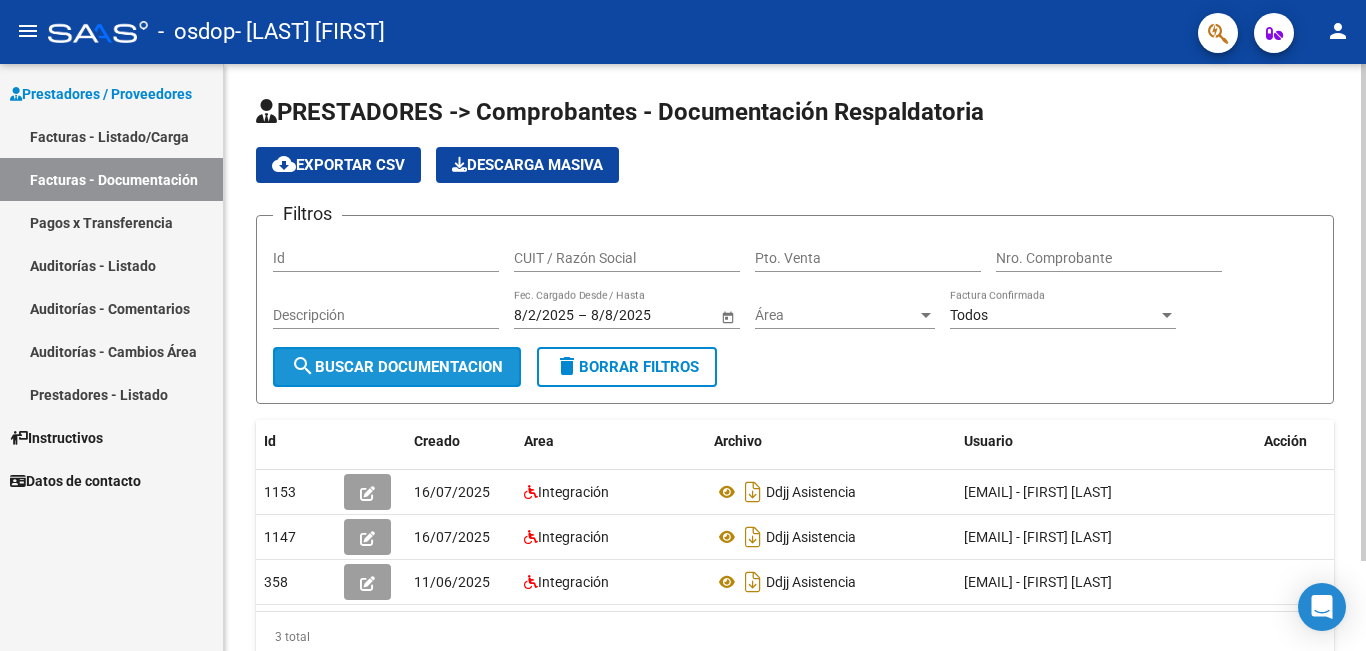 click on "search  Buscar Documentacion" 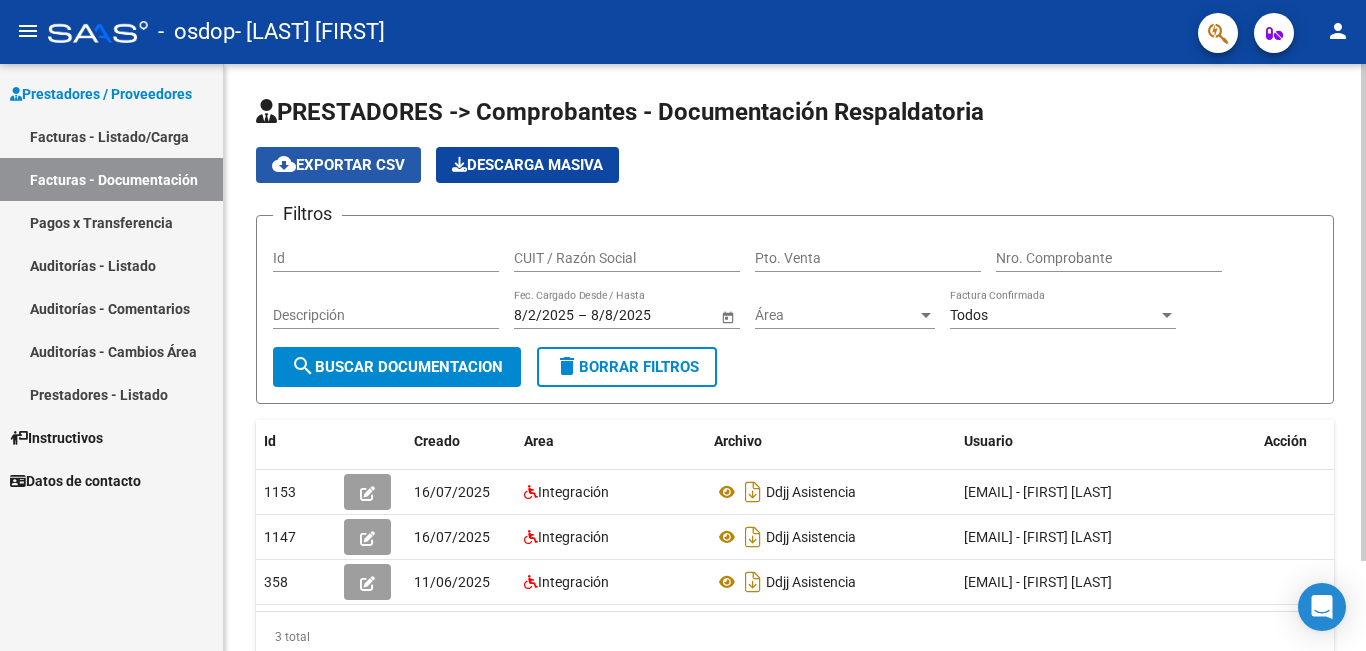 click on "cloud_download  Exportar CSV" 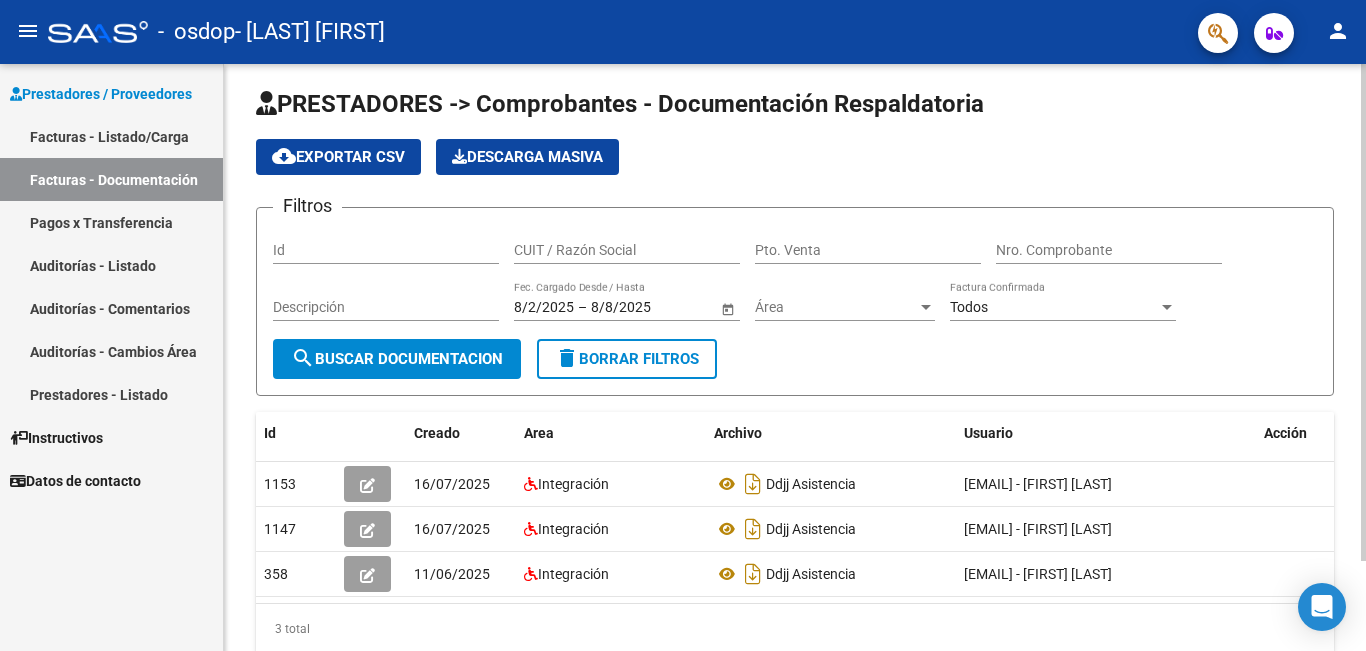 scroll, scrollTop: 0, scrollLeft: 0, axis: both 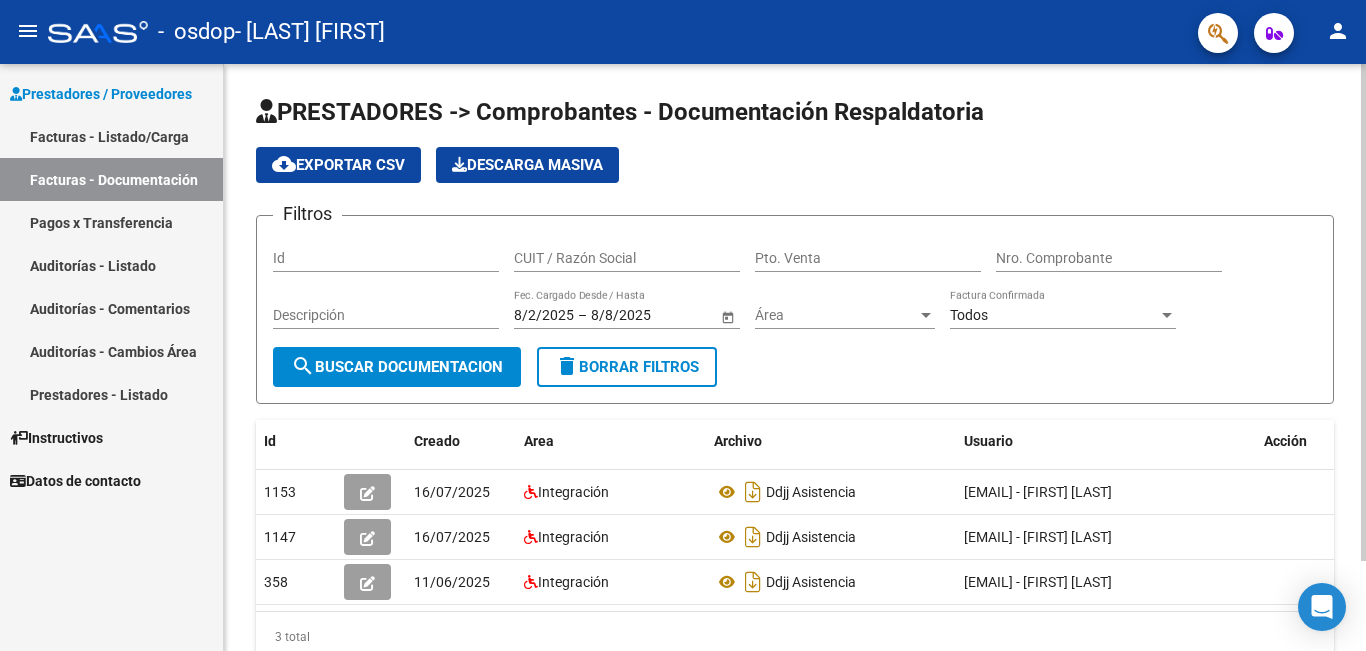 click on "27297403589 PRESTADORES -> Comprobantes - Documentación Respaldatoria cloud_download  Exportar CSV   Descarga Masiva
Filtros Id CUIT / Razón Social Pto. Venta Nro. Comprobante Descripción 8/2/2025 8/2/2025 – 8/8/2025 8/8/2025 Fec. Cargado Desde / Hasta Área Área Todos Factura Confirmada search  Buscar Documentacion  delete  Borrar Filtros  Id Creado Area Archivo Usuario Acción 1153
16/07/2025 Integración Ddjj Asistencia  [EMAIL] - [FIRST] [LAST]  1147
16/07/2025 Integración Ddjj Asistencia  [EMAIL] - [FIRST] [LAST]   358
11/06/2025 Integración Ddjj Asistencia   [EMAIL] - [FIRST] [LAST]   3 total   1" 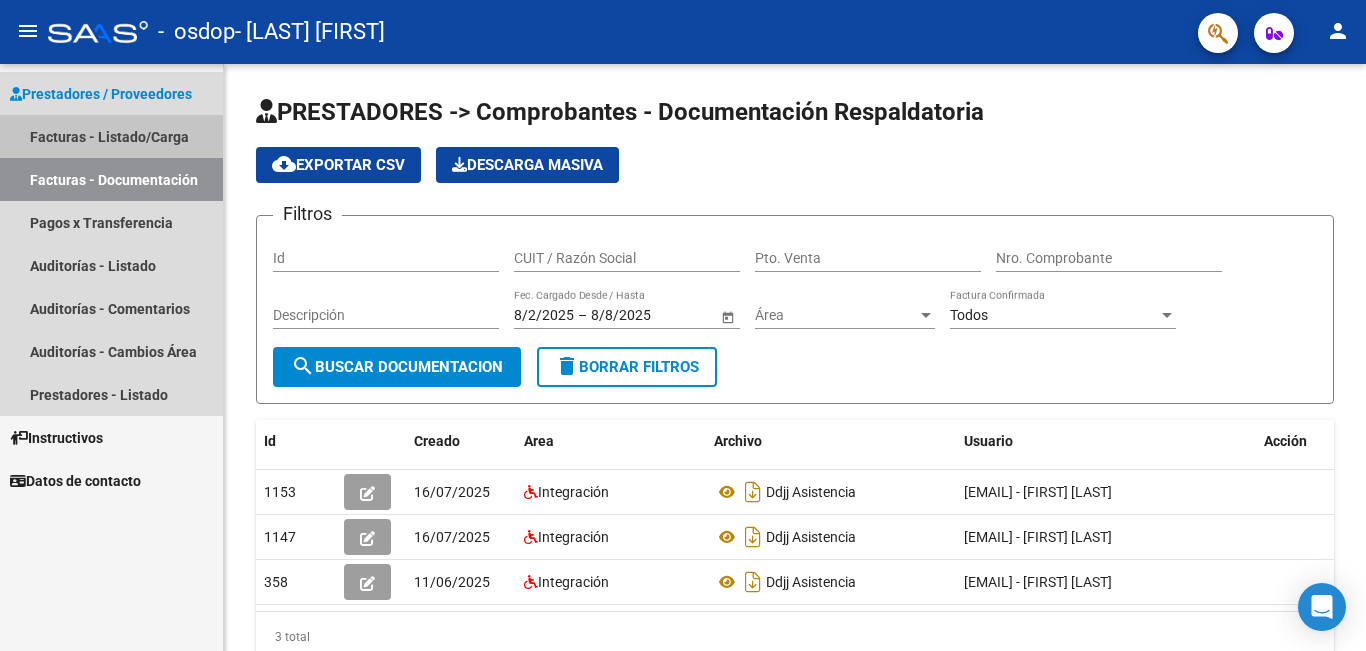 click on "Facturas - Listado/Carga" at bounding box center [111, 136] 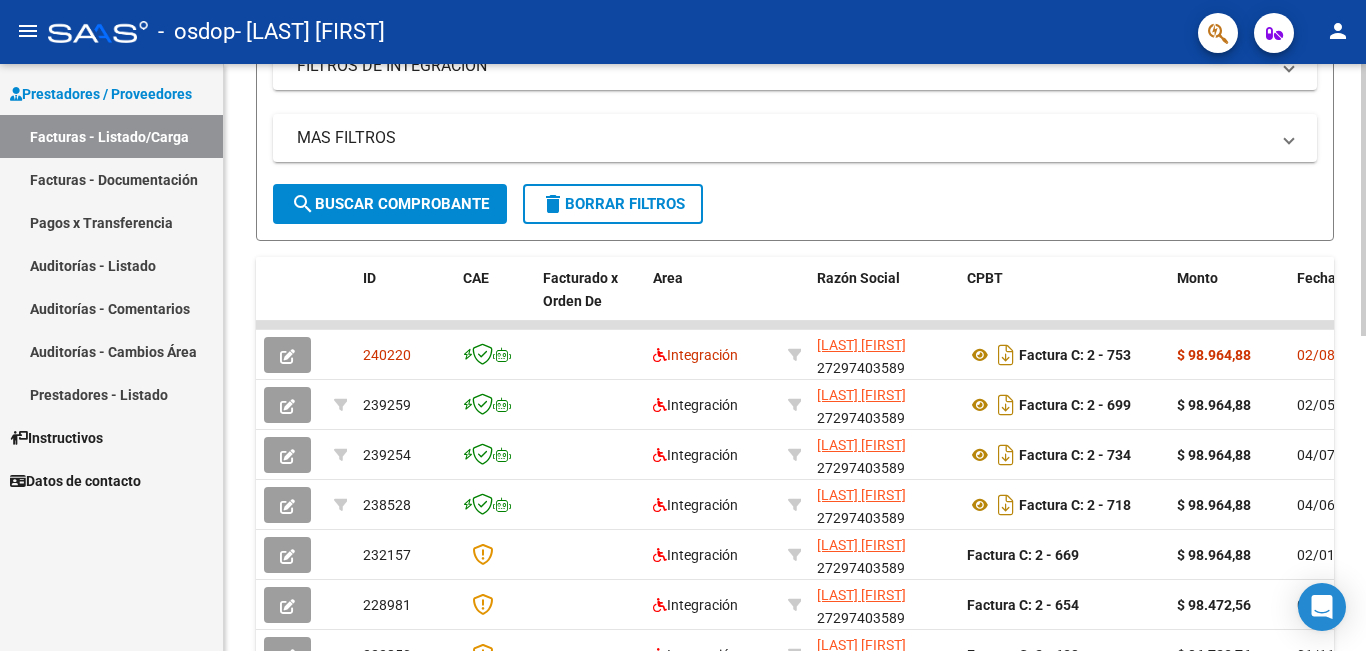 scroll, scrollTop: 346, scrollLeft: 0, axis: vertical 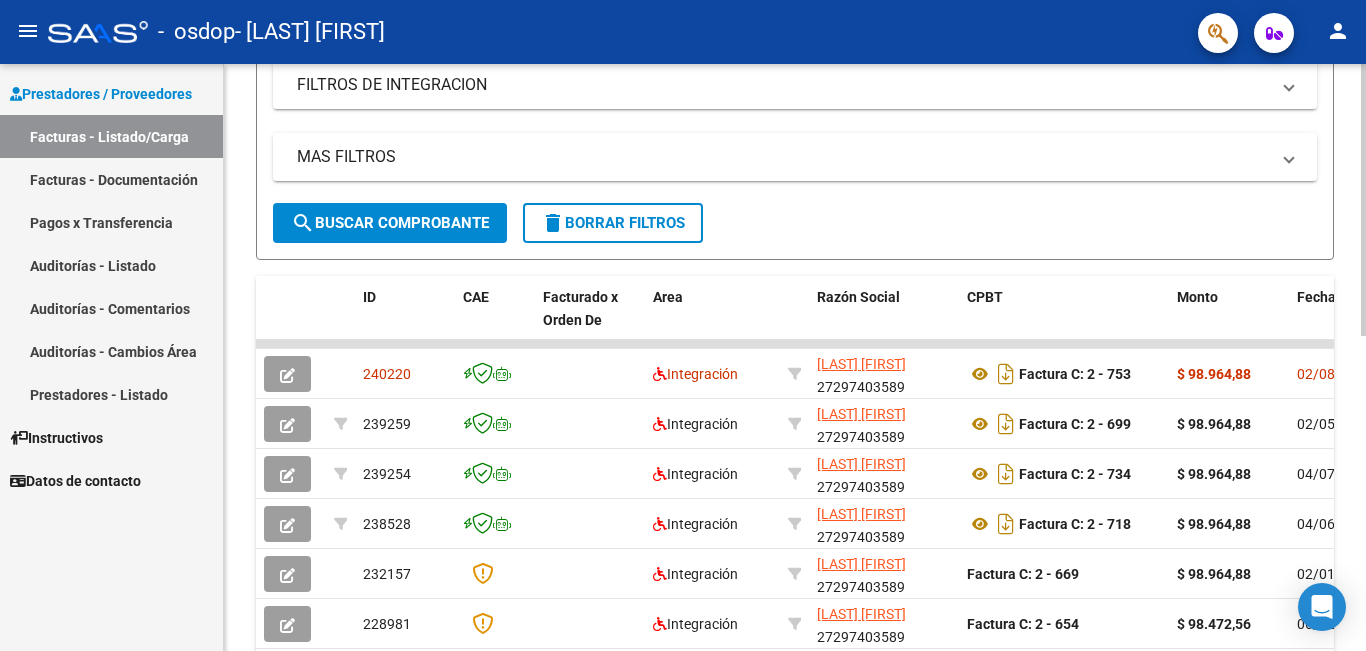 click 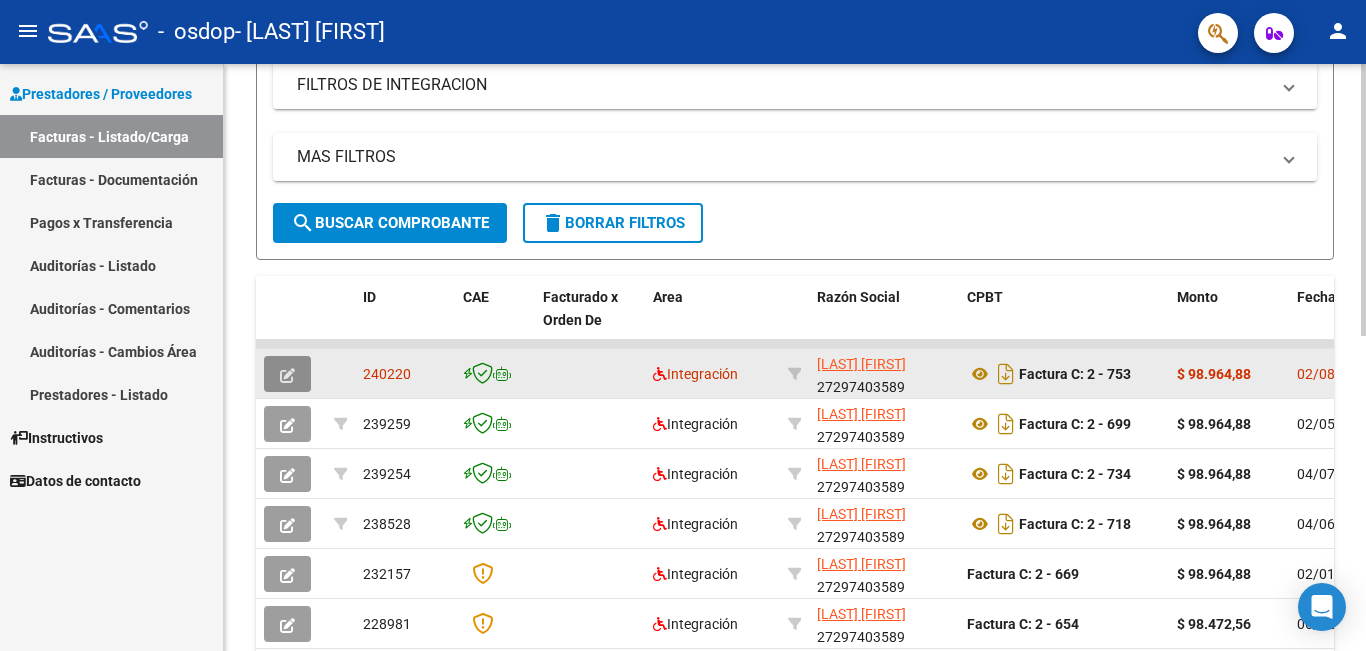 click 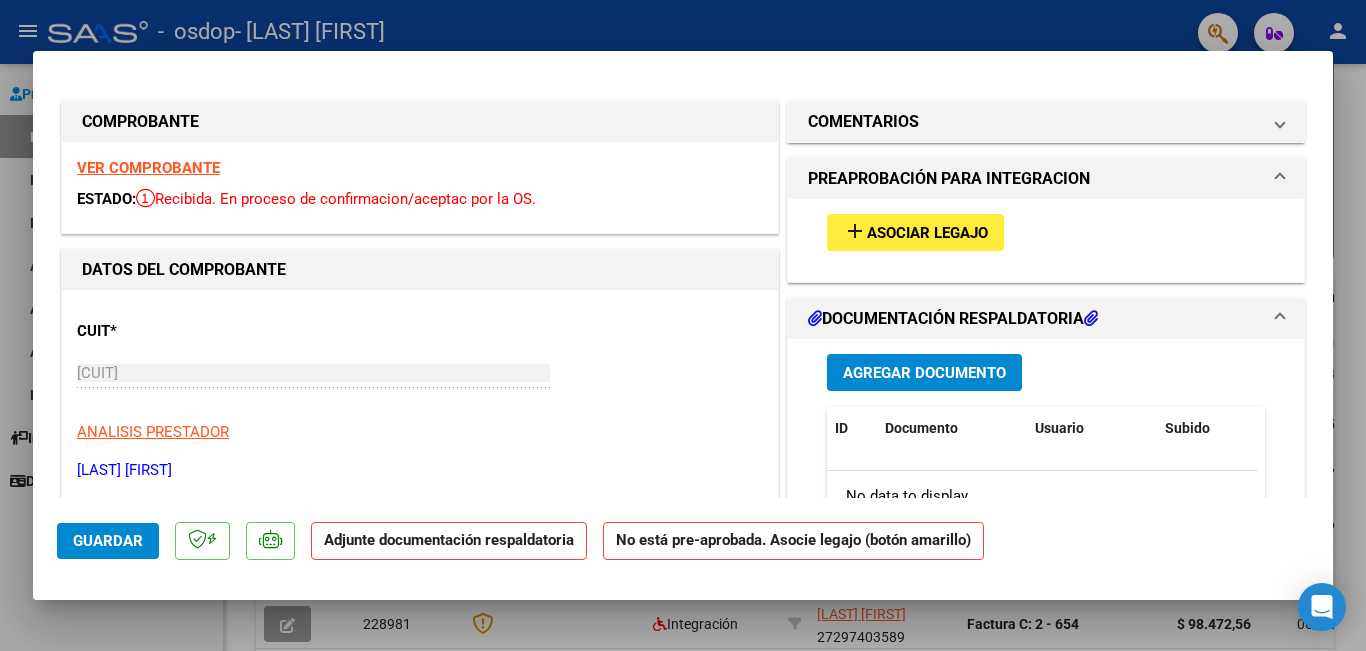 click on "Adjunte documentación respaldatoria" 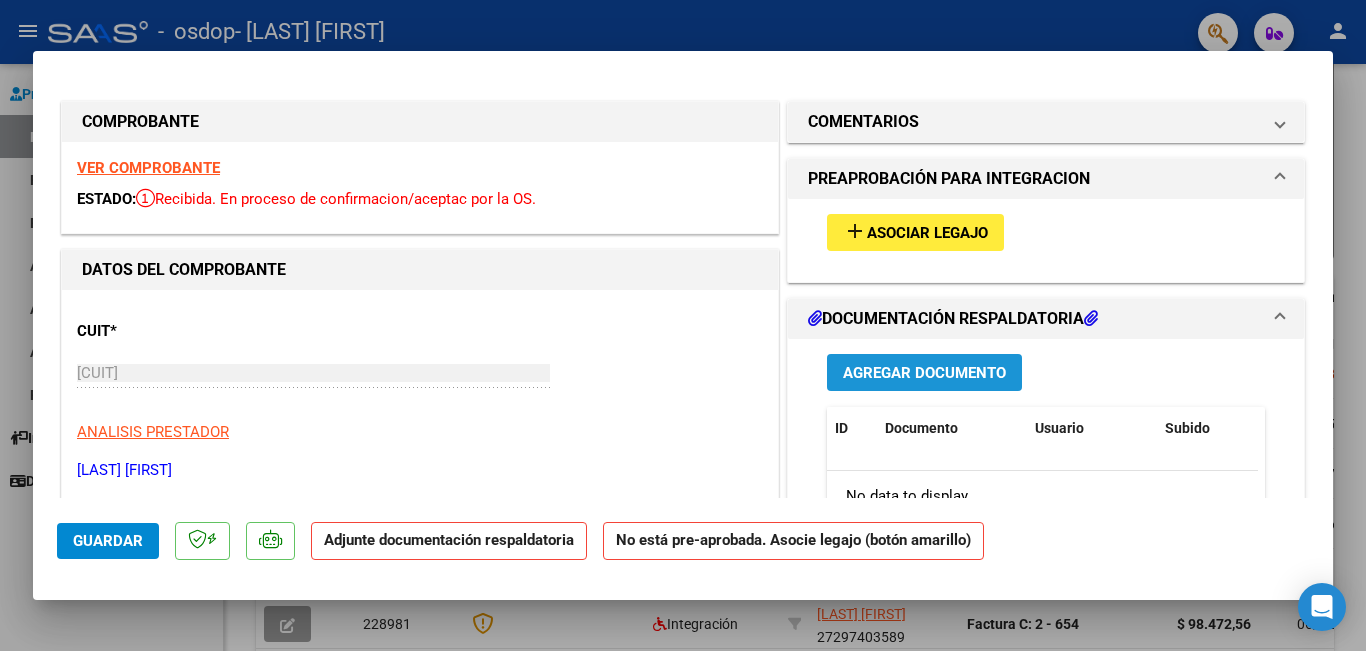 click on "Agregar Documento" at bounding box center [924, 373] 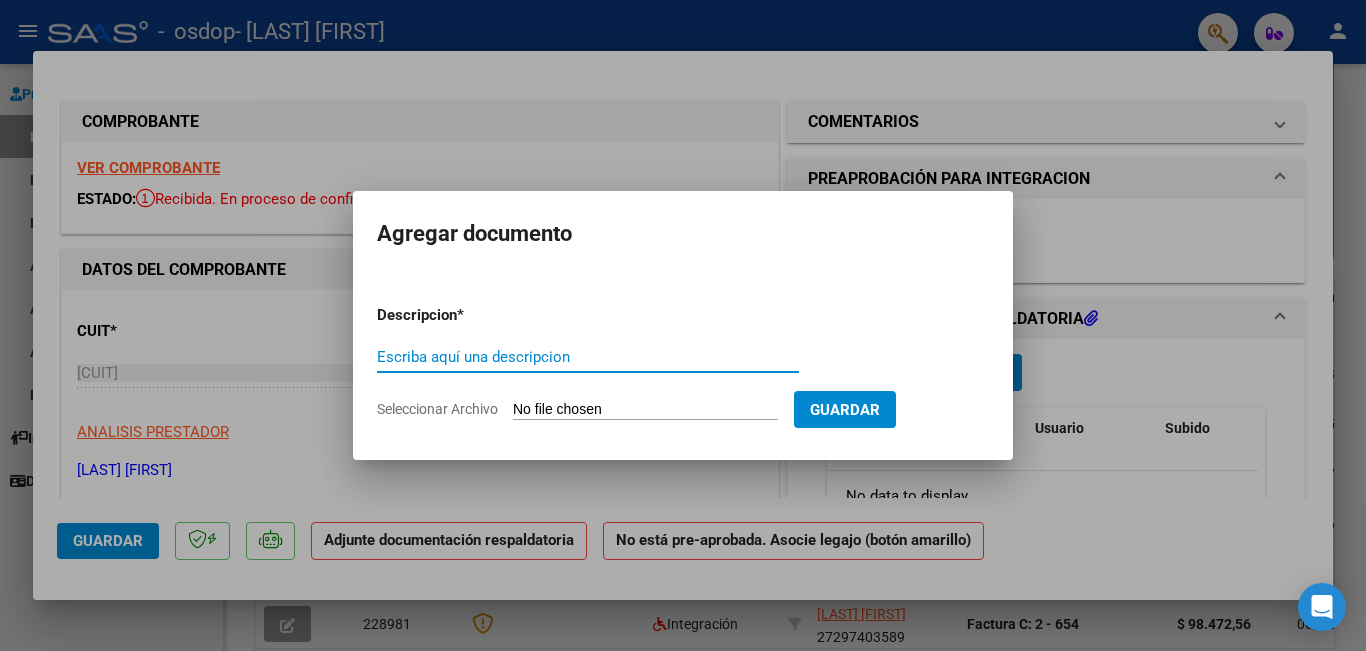 click on "Escriba aquí una descripcion" at bounding box center (588, 357) 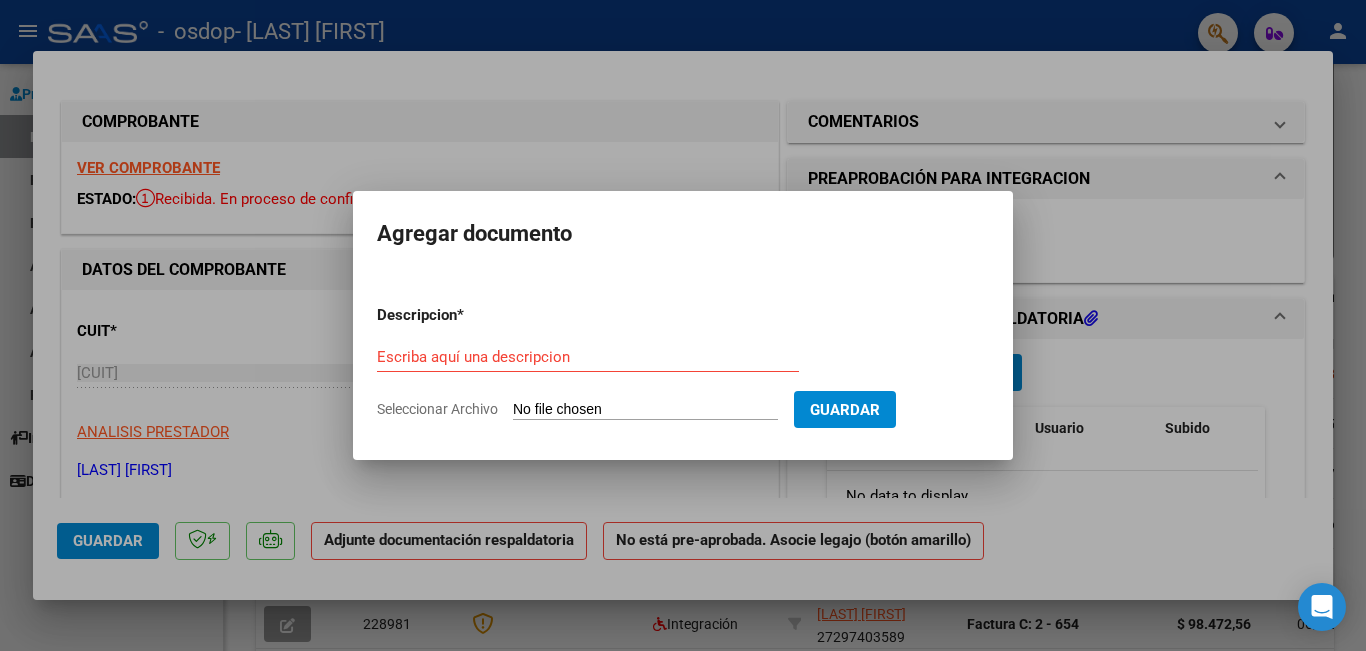 type on "C:\fakepath\[FIRST]_7-25.pdf" 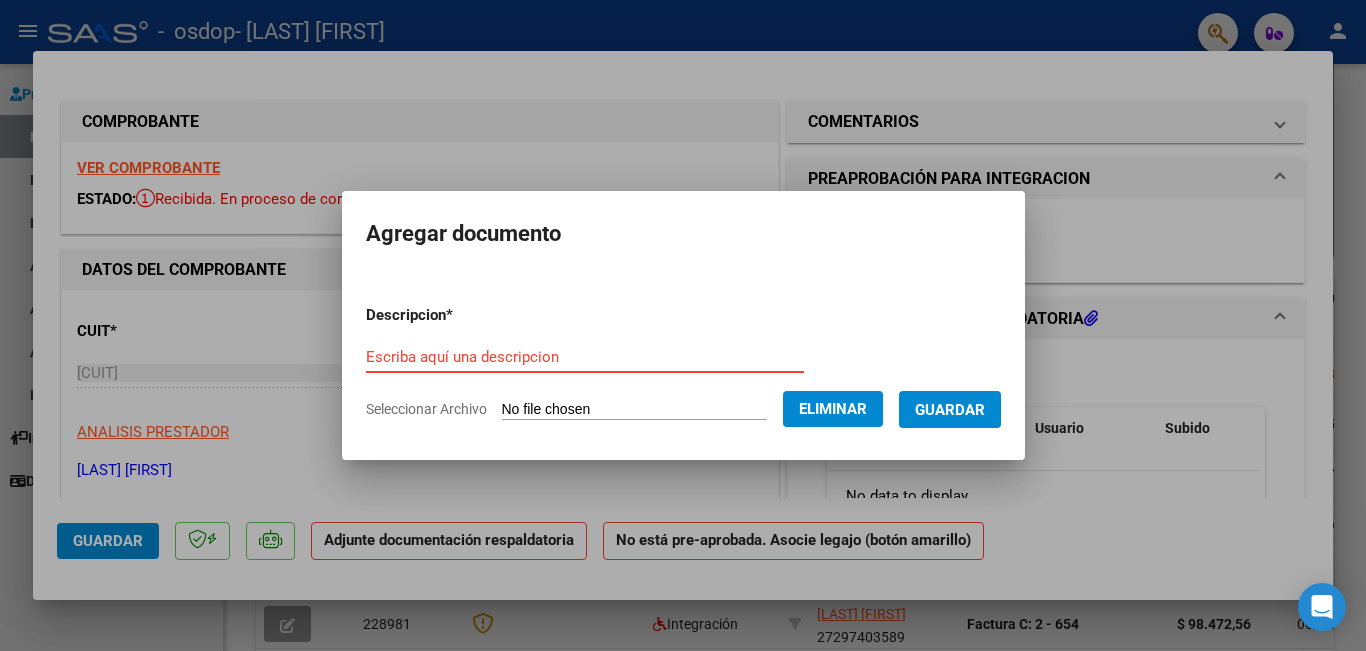 click on "Escriba aquí una descripcion" at bounding box center (585, 357) 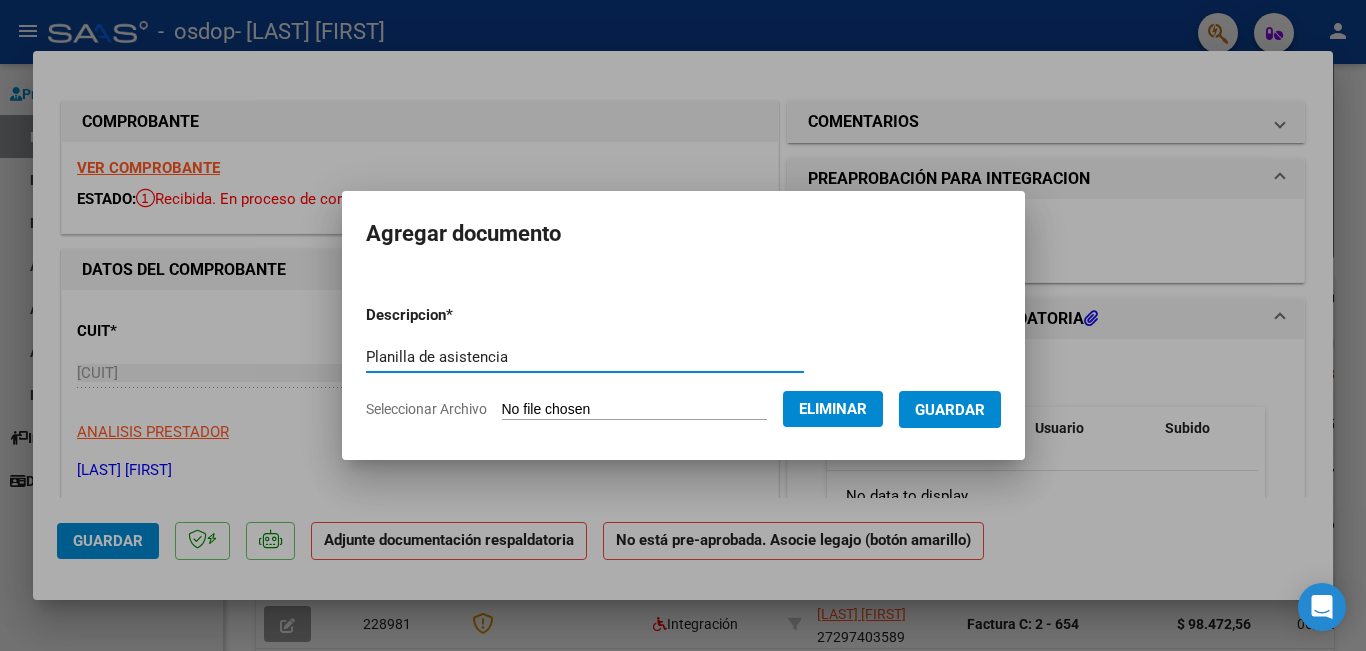 type on "Planilla de asistencia" 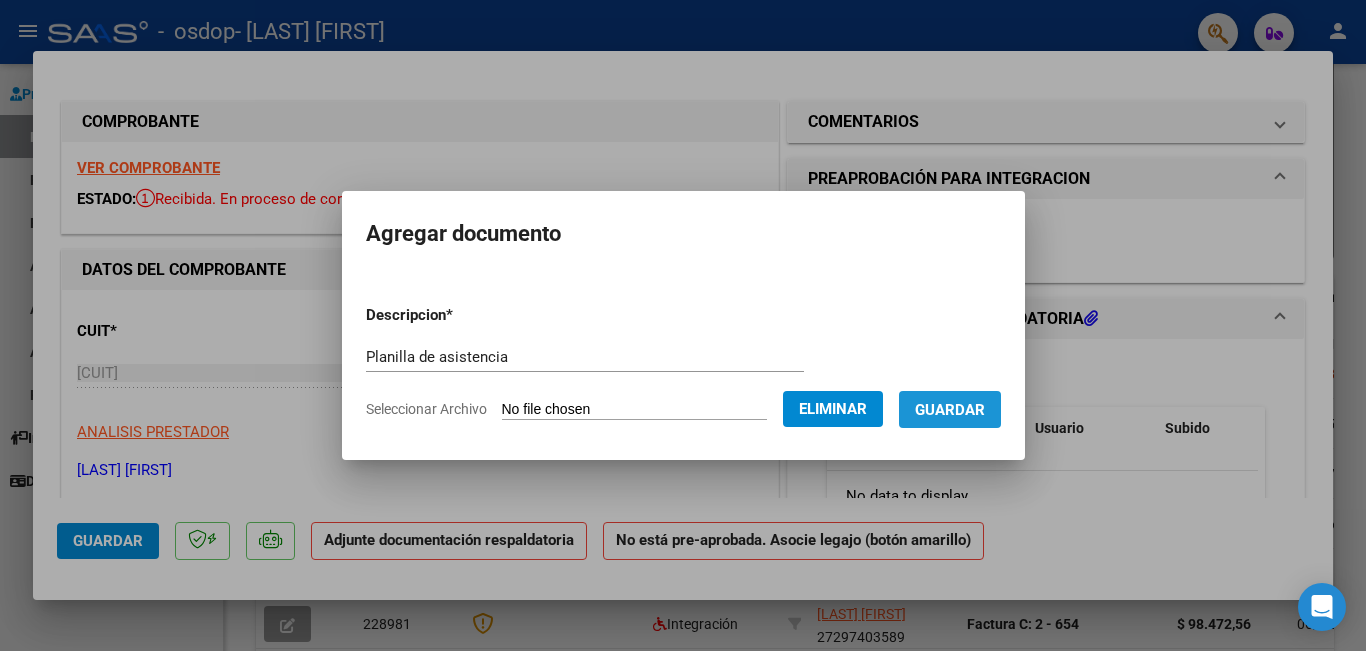 click on "Guardar" at bounding box center (950, 410) 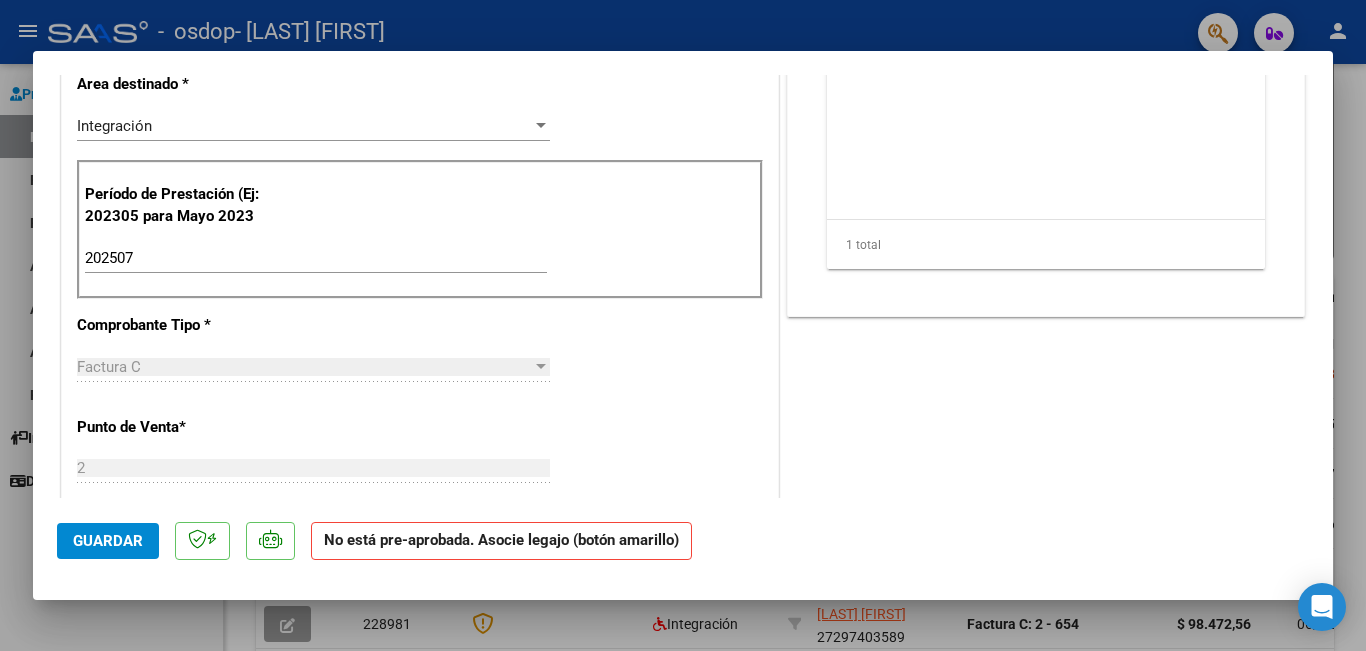 scroll, scrollTop: 541, scrollLeft: 0, axis: vertical 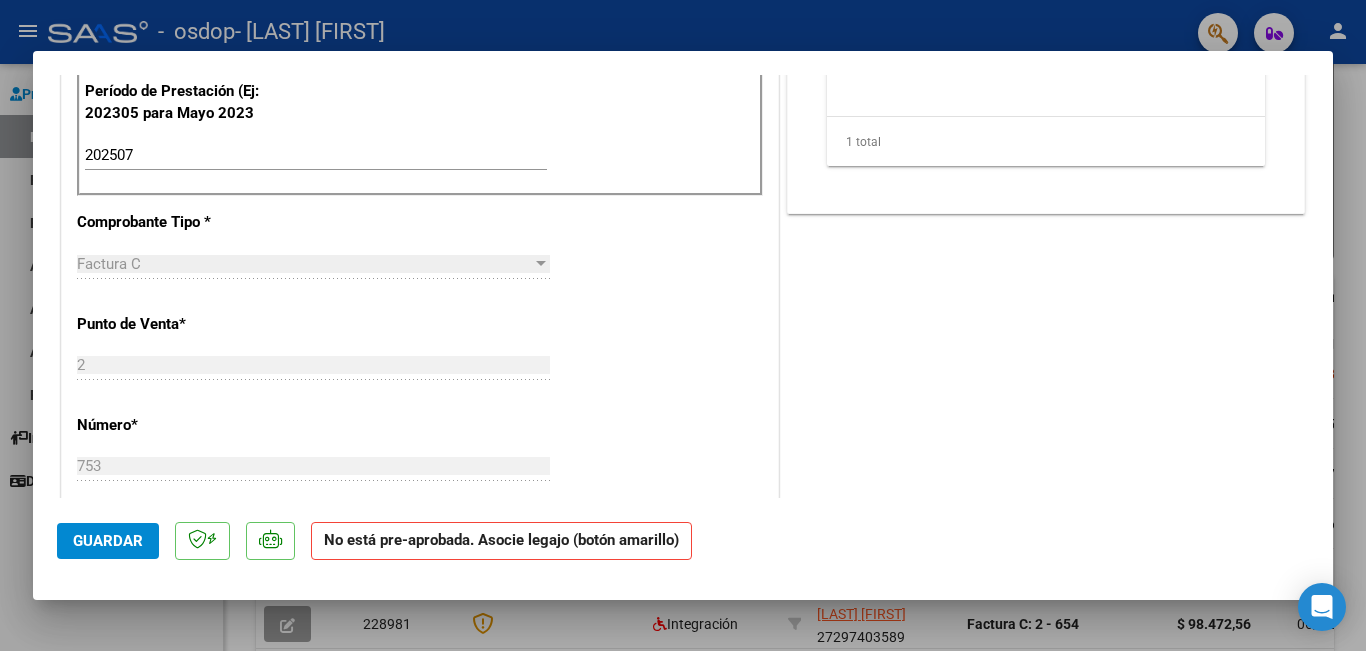 click on "Guardar" 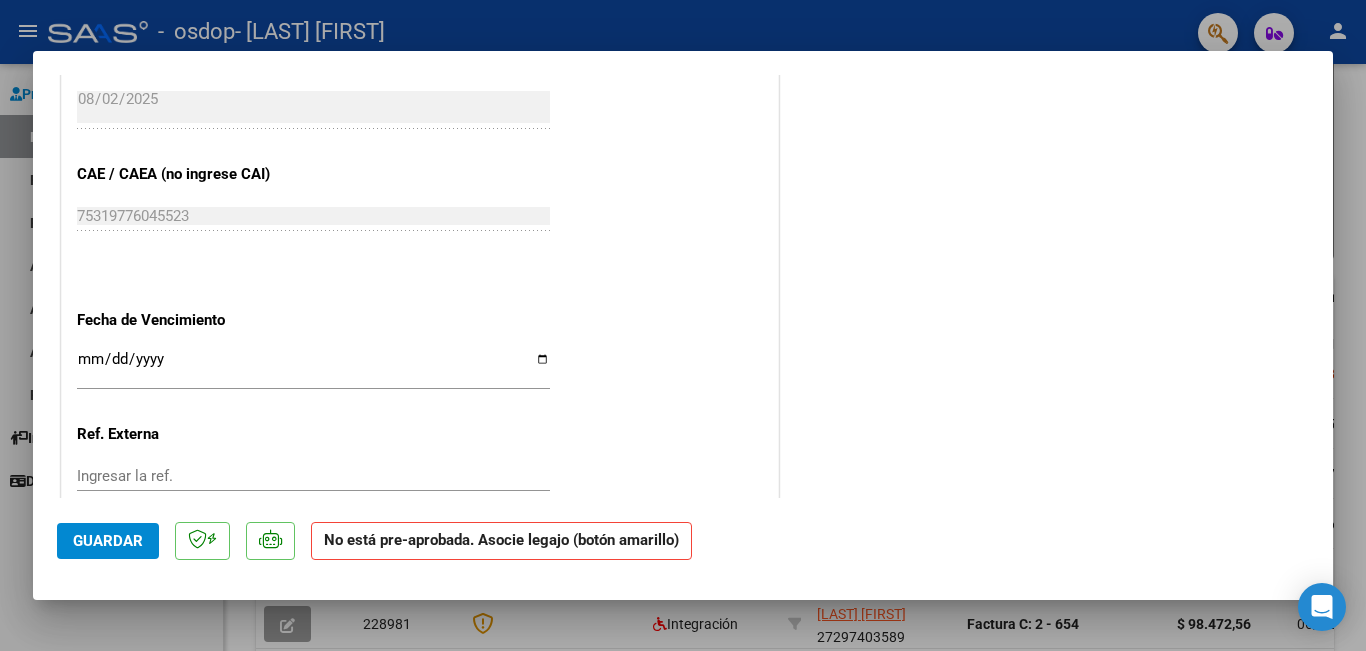 scroll, scrollTop: 1241, scrollLeft: 0, axis: vertical 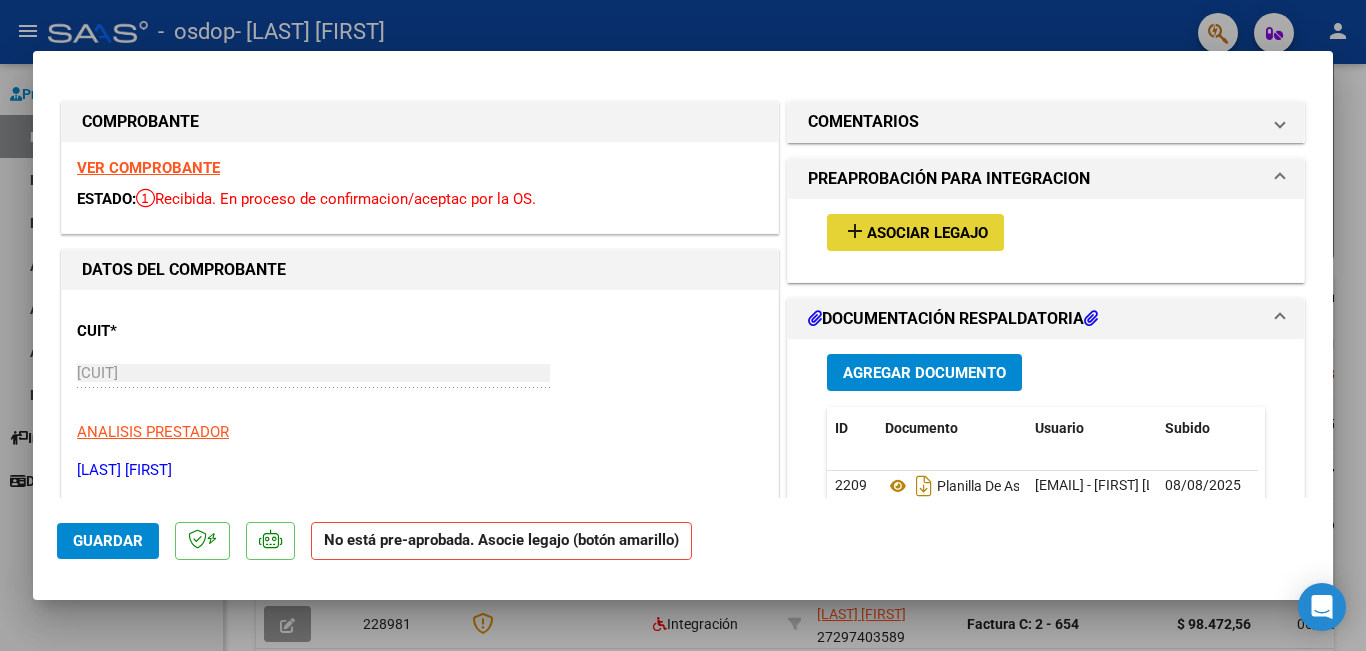 click on "Asociar Legajo" at bounding box center (927, 233) 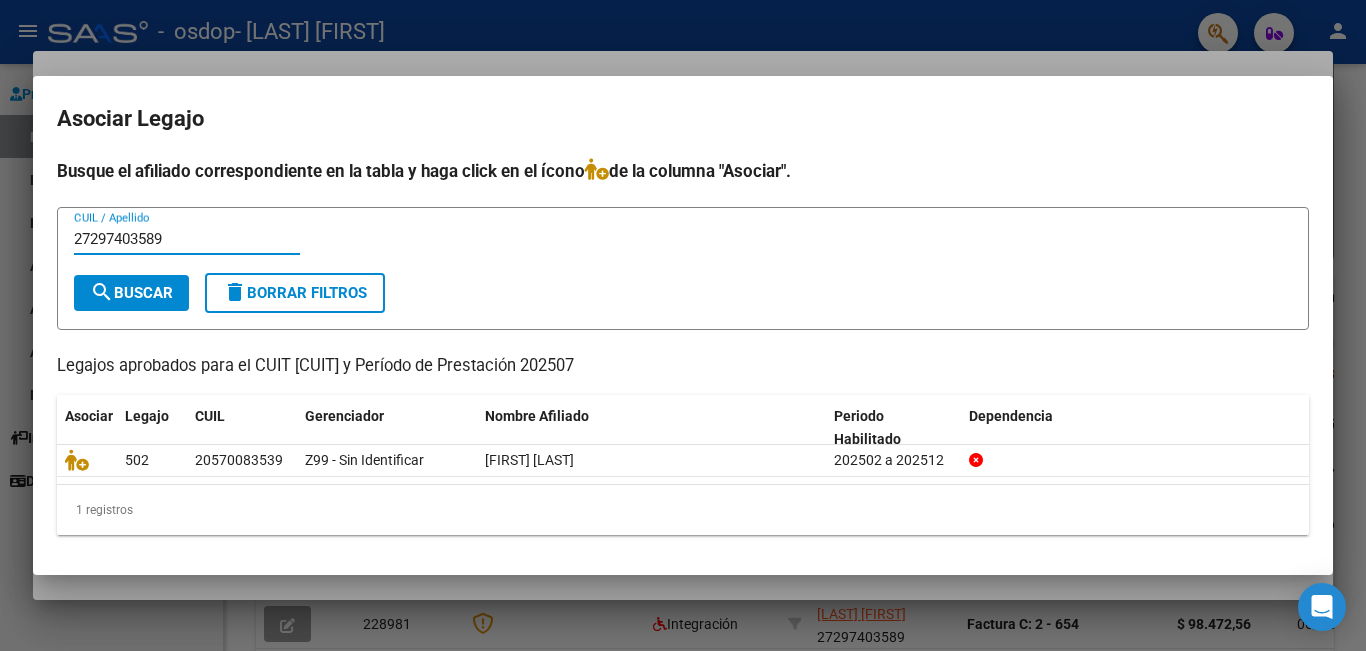 type on "27297403589" 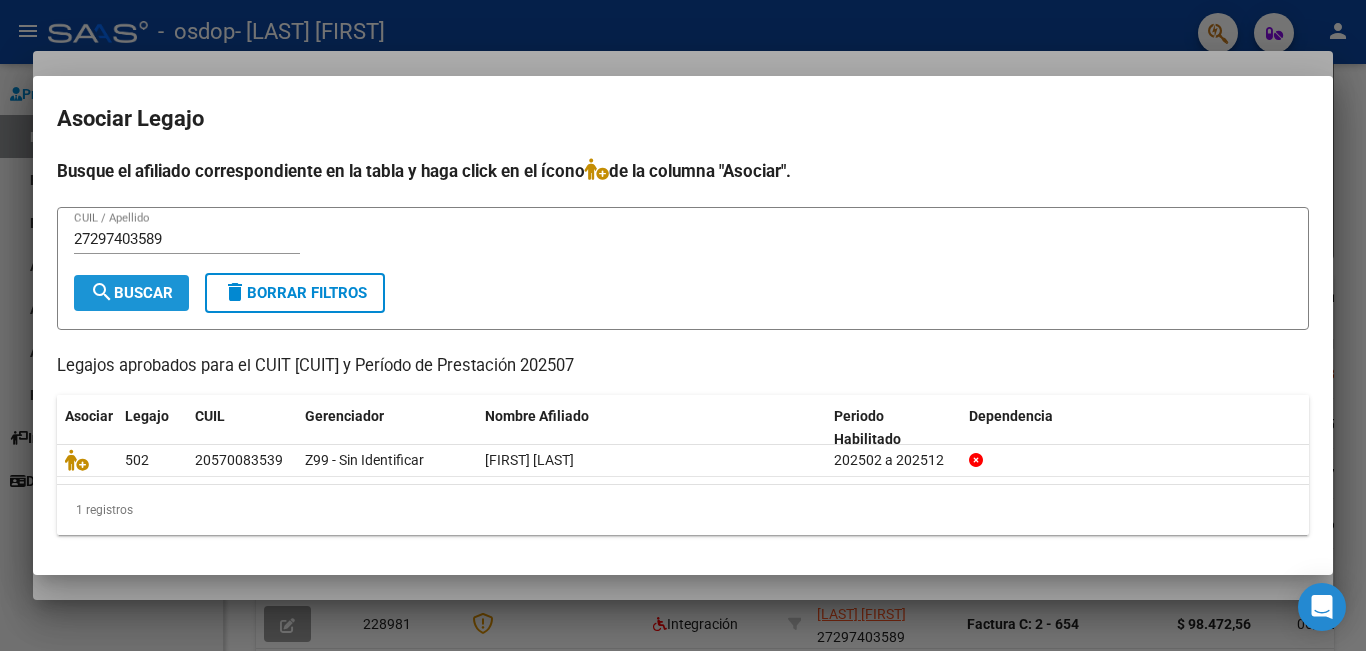click on "search  Buscar" at bounding box center (131, 293) 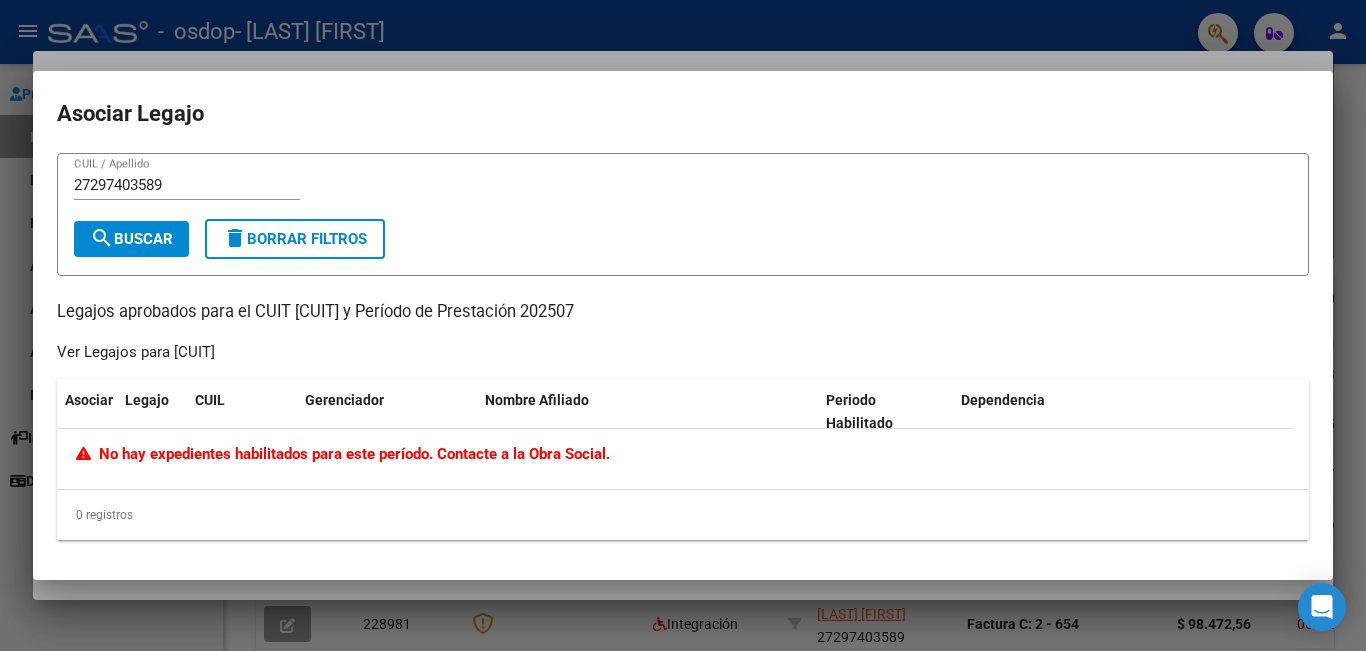 click on "[CUIT] CUIL / Apellido" at bounding box center (683, 194) 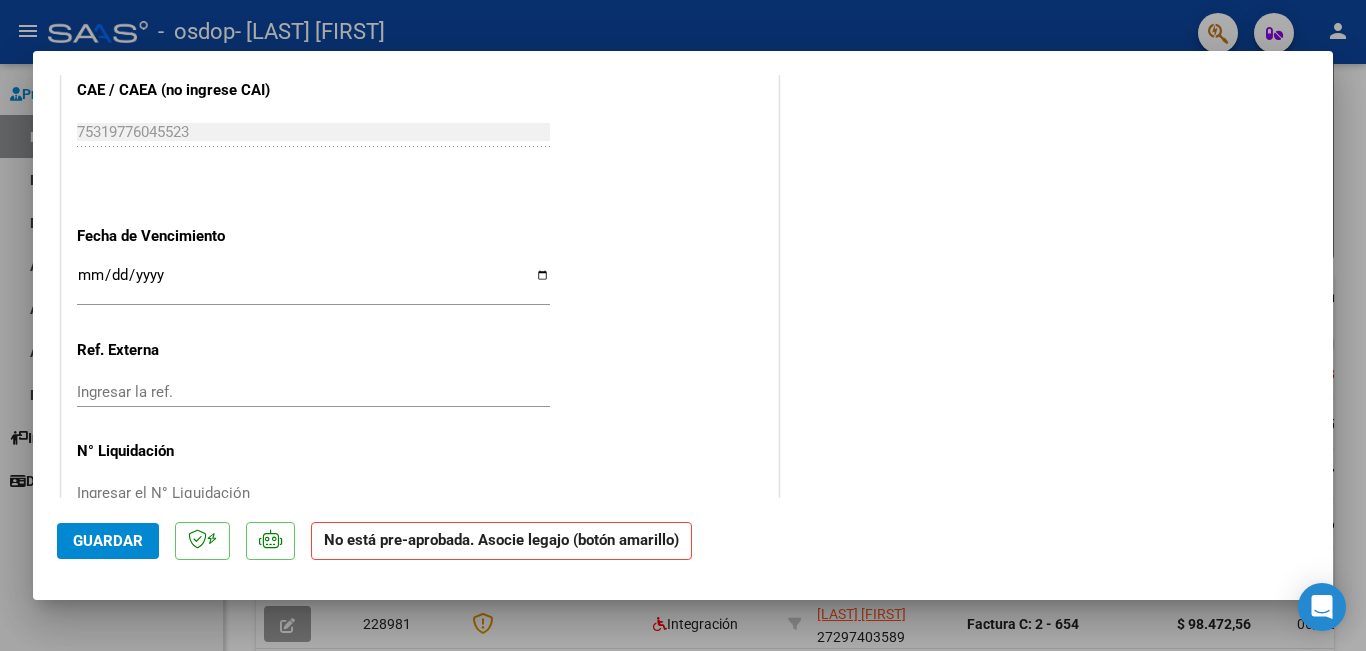drag, startPoint x: 1301, startPoint y: 463, endPoint x: 1218, endPoint y: 482, distance: 85.146935 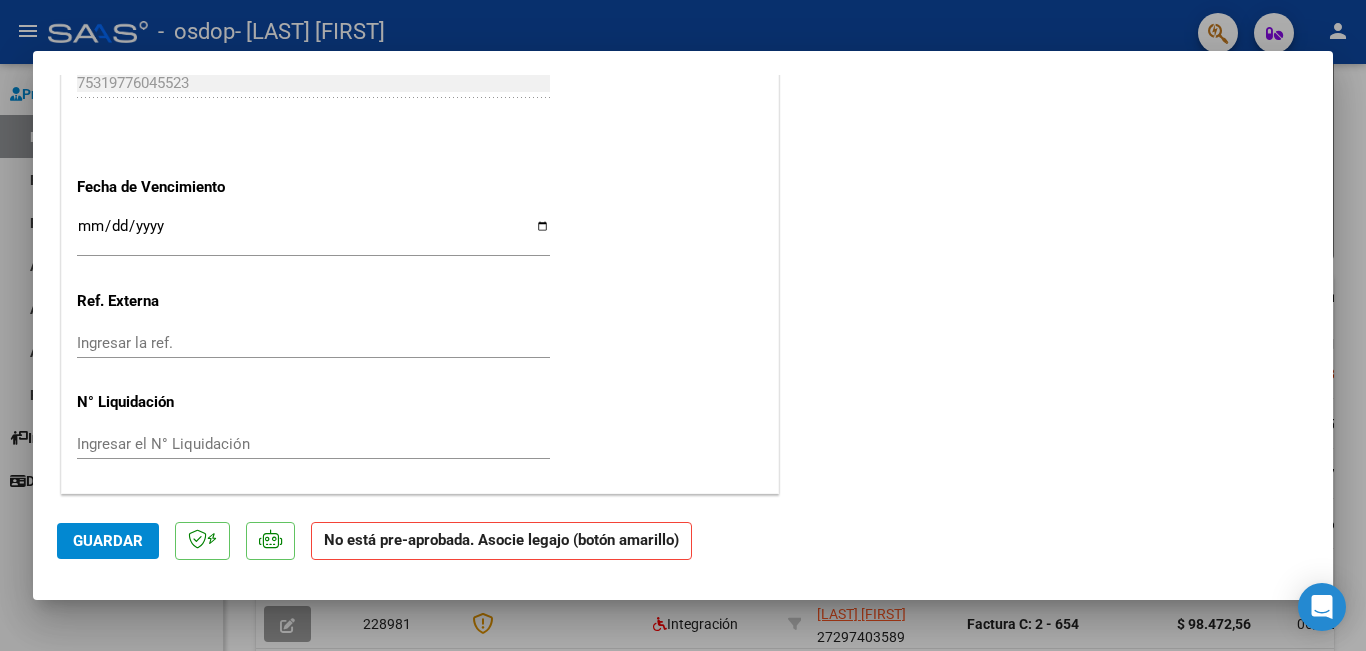 click on "COMENTARIOS Comentarios del Prestador / Gerenciador:  PREAPROBACIÓN PARA INTEGRACION add Asociar Legajo  DOCUMENTACIÓN RESPALDATORIA  Agregar Documento ID Documento Usuario Subido Acción 2209  Planilla De Asistencia   [EMAIL] -   [FIRST] [LAST]   08/08/2025   1 total   1" at bounding box center [1046, -323] 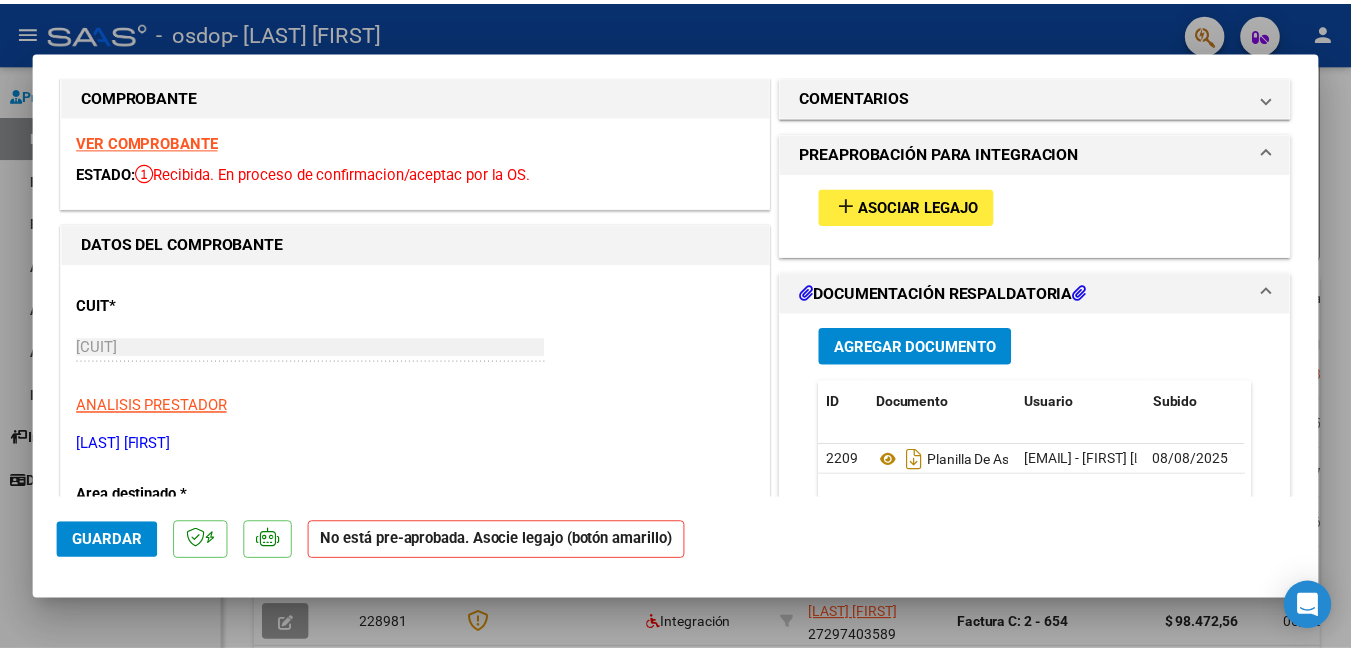 scroll, scrollTop: 0, scrollLeft: 0, axis: both 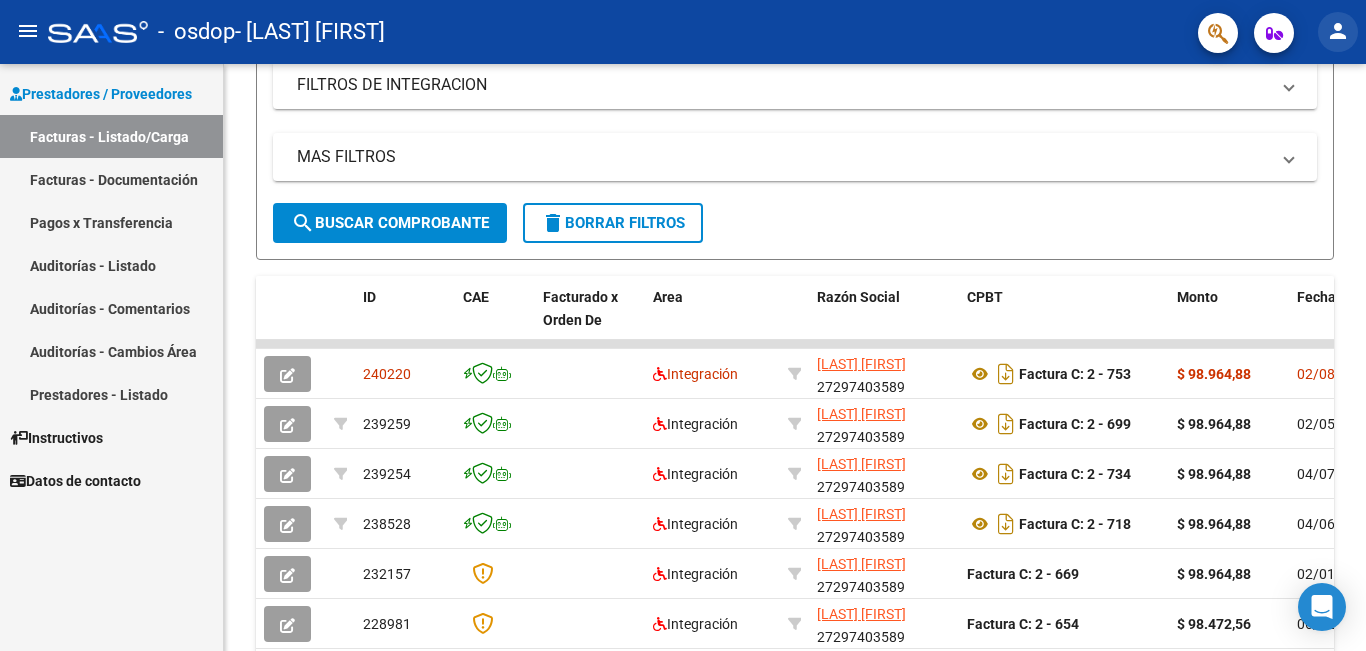 click on "person" 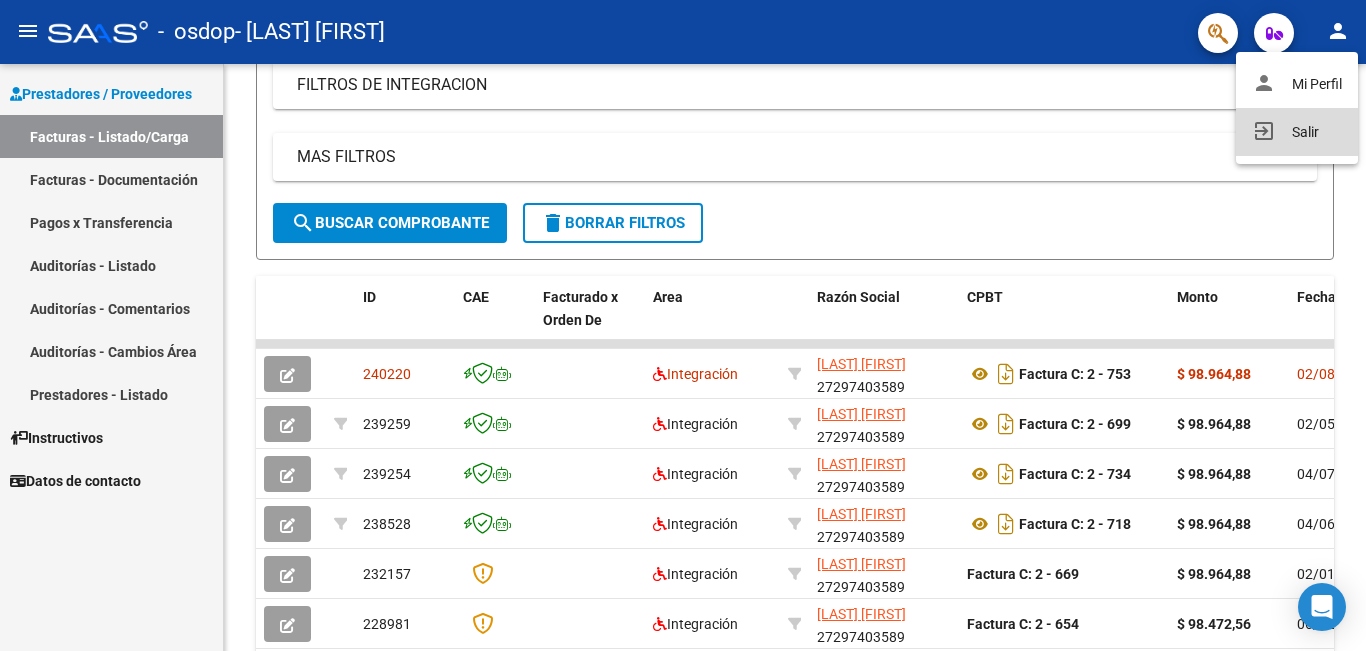 click on "exit_to_app  Salir" at bounding box center (1297, 132) 